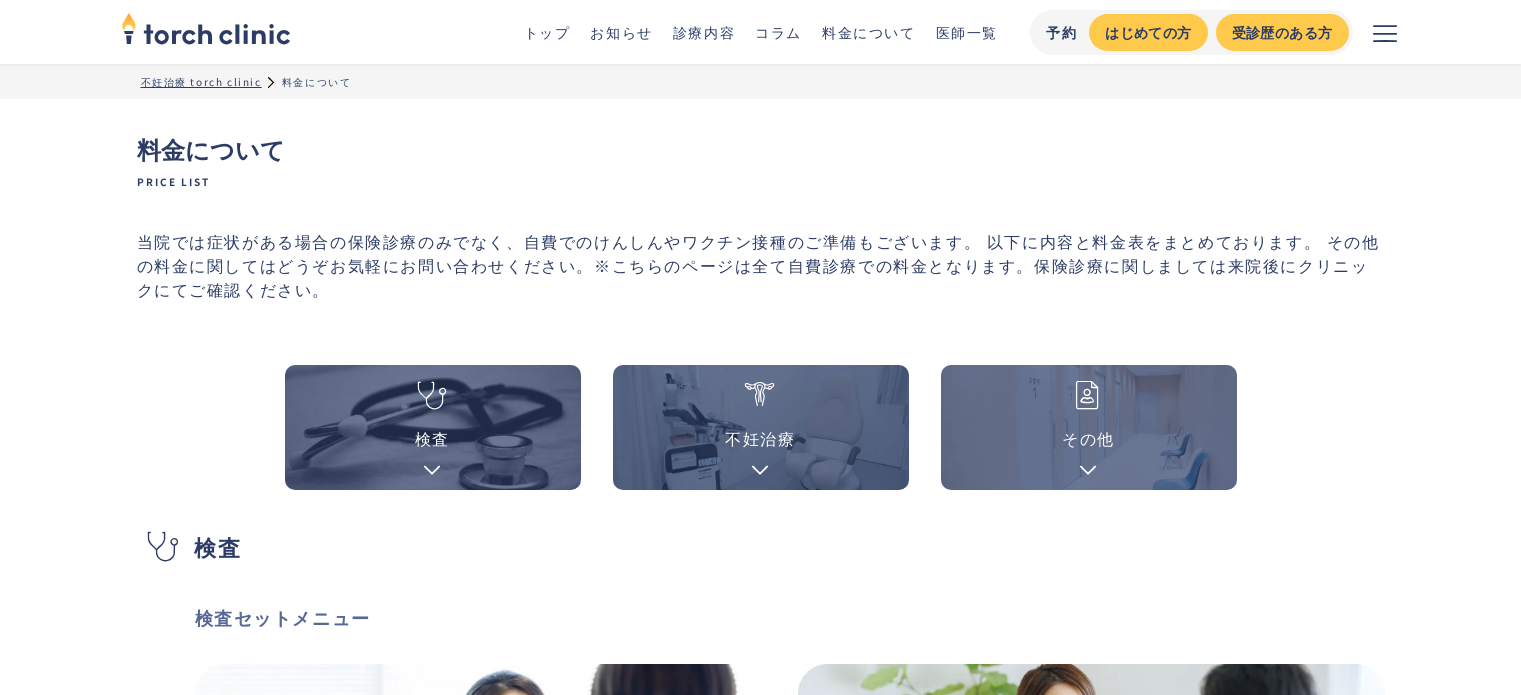 scroll, scrollTop: 3010, scrollLeft: 0, axis: vertical 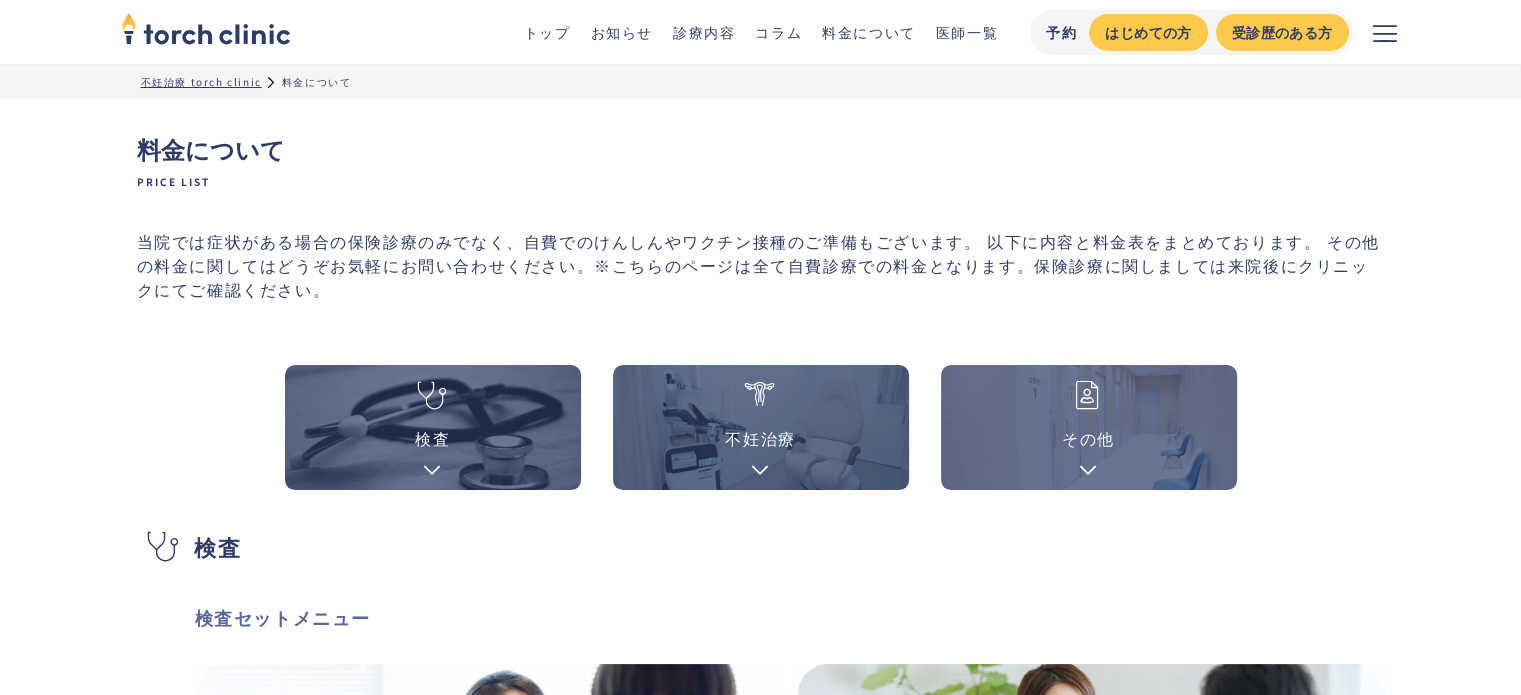 click on "トップ" at bounding box center (547, 32) 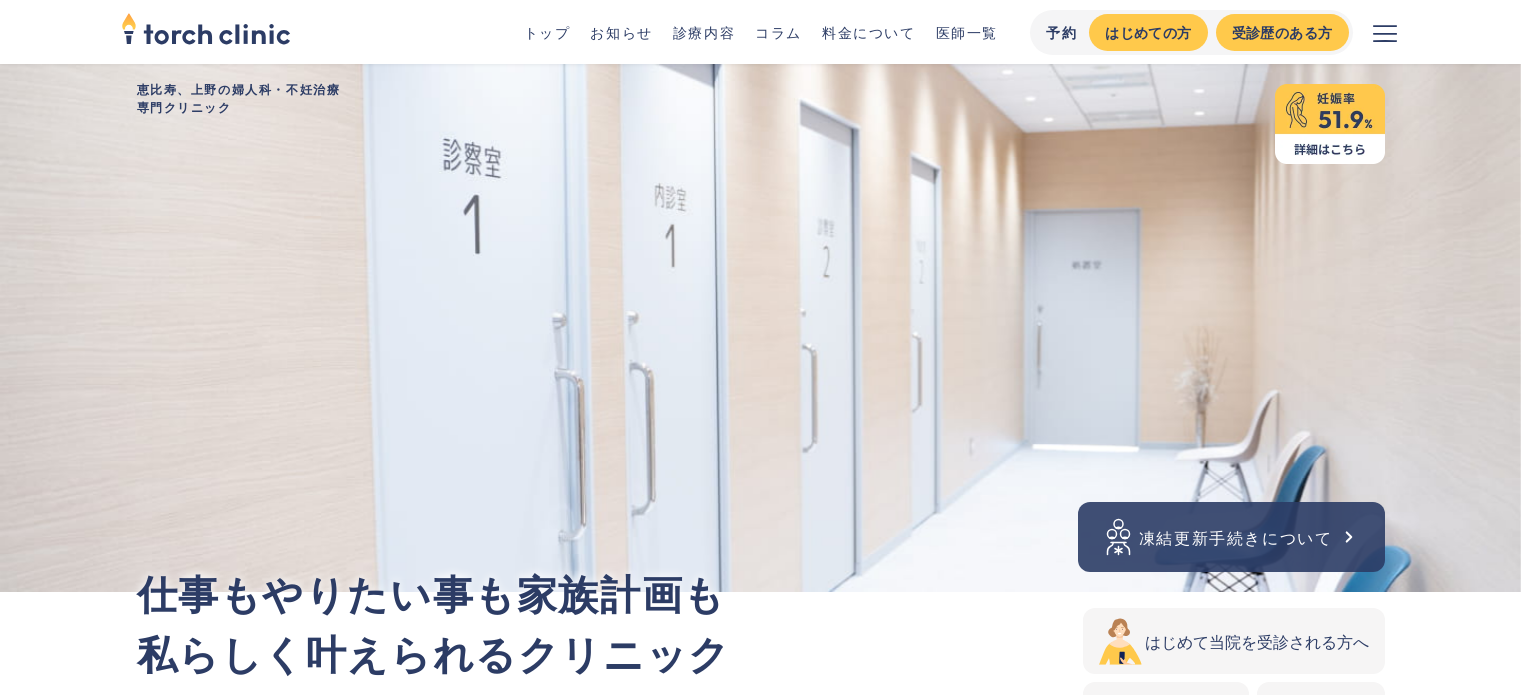 scroll, scrollTop: 0, scrollLeft: 0, axis: both 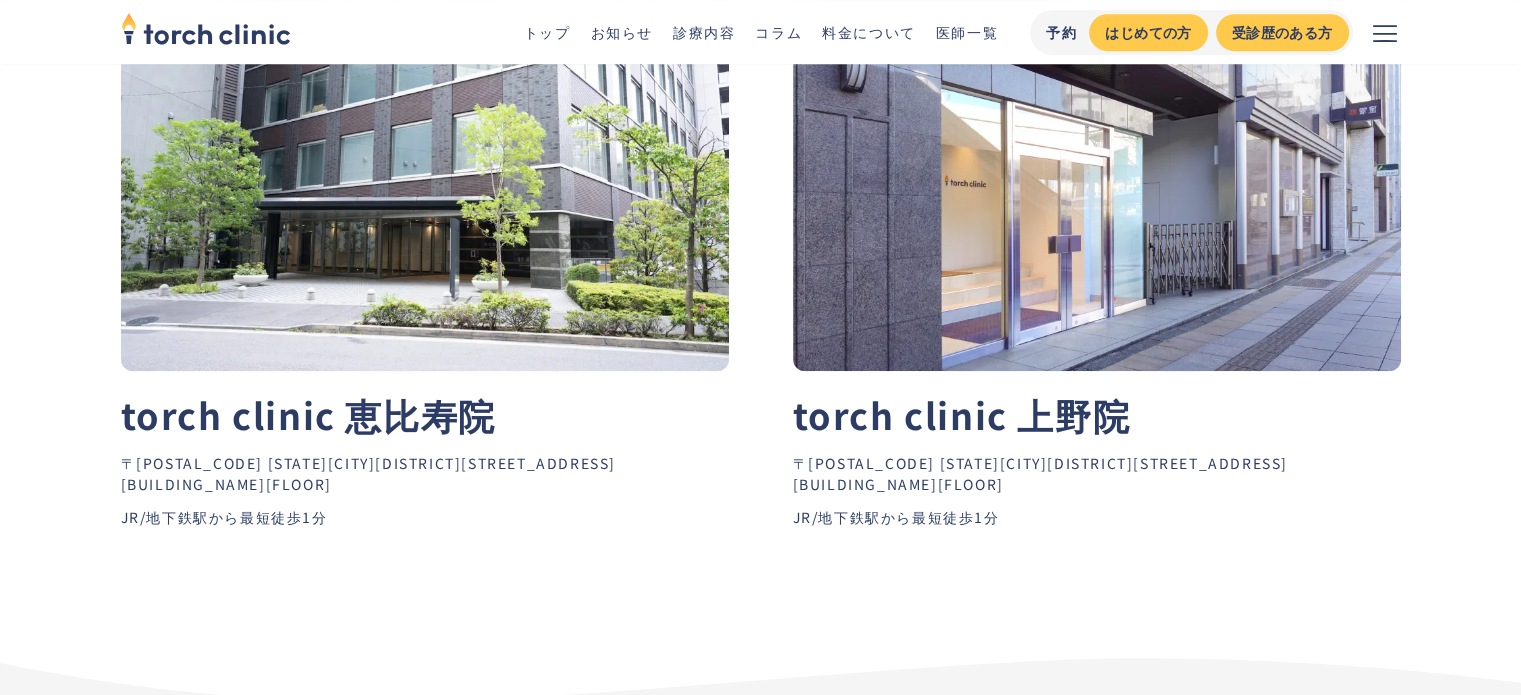 click on "torch clinic 恵比寿院" at bounding box center [308, 414] 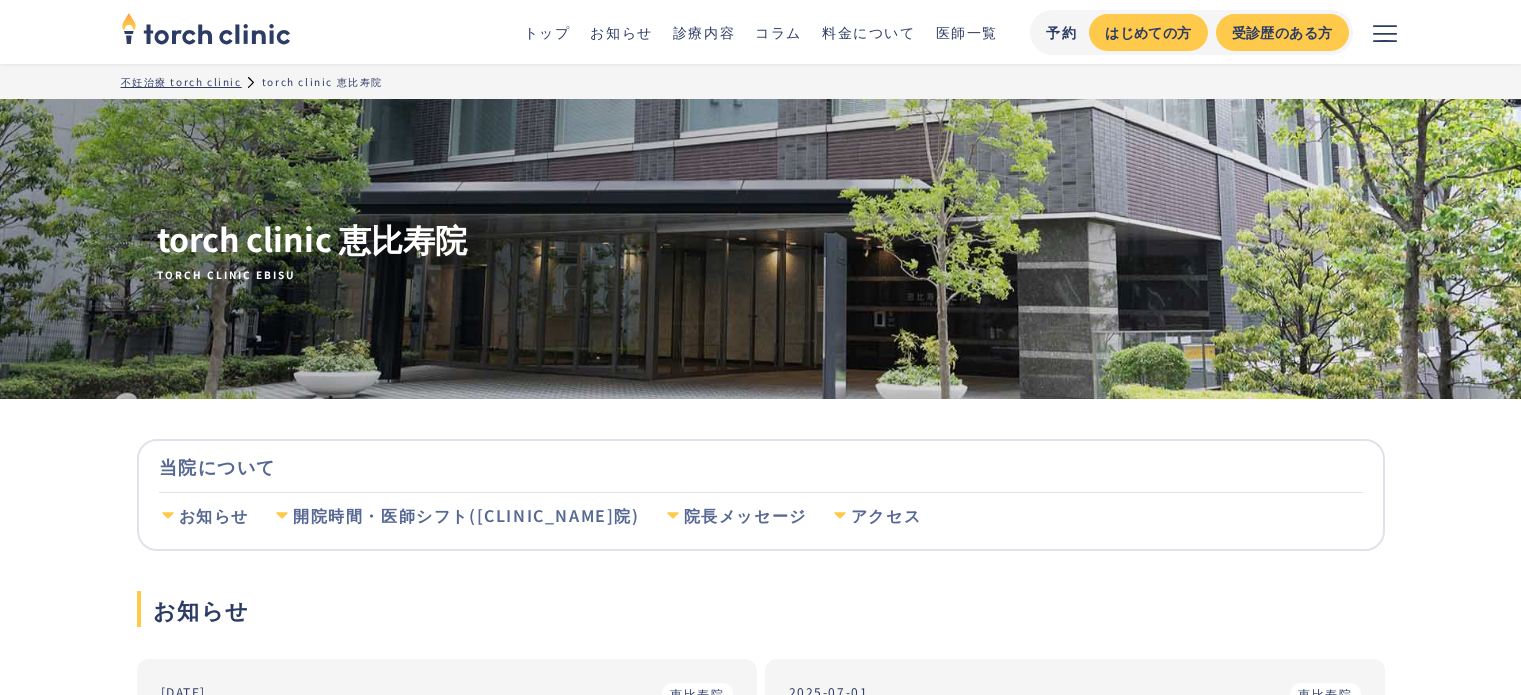 scroll, scrollTop: 2040, scrollLeft: 0, axis: vertical 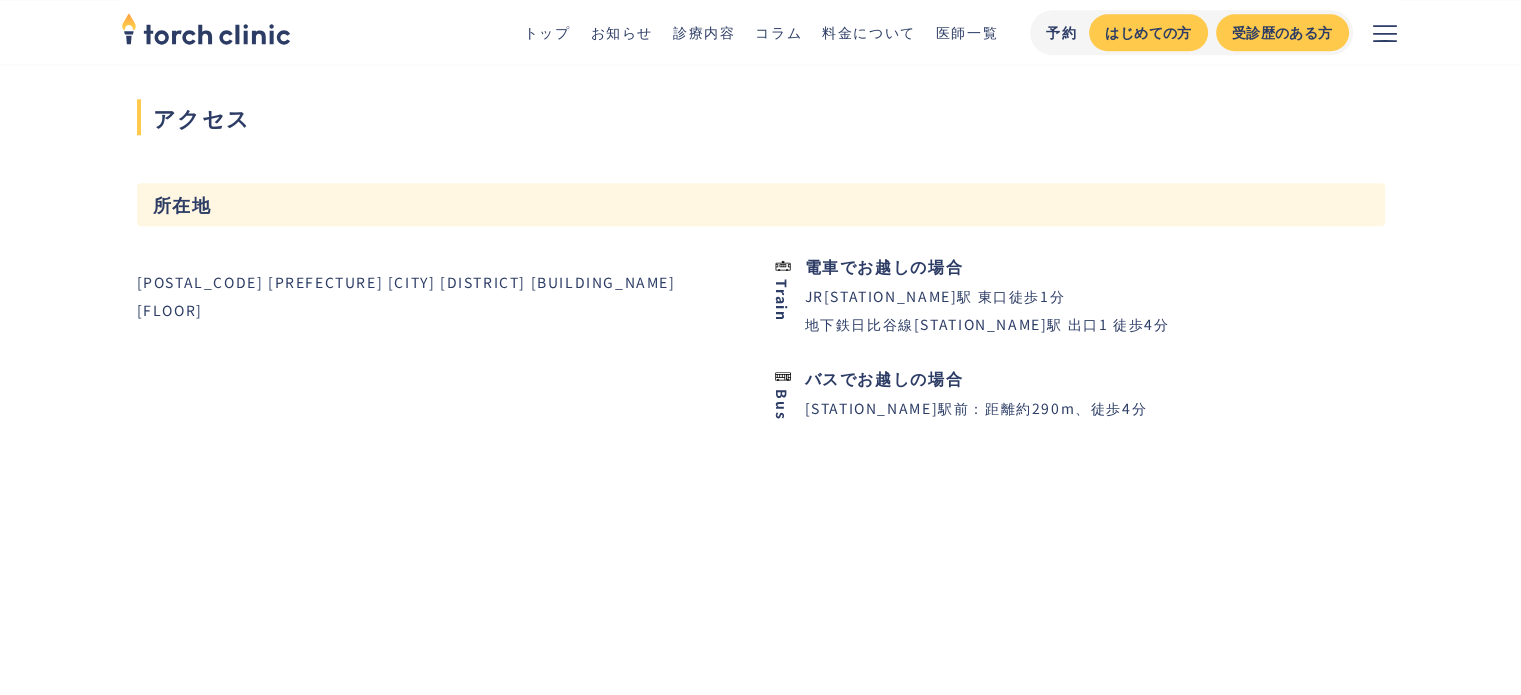 click on "[POSTAL_CODE] [PREFECTURE] [CITY] [DISTRICT] [BUILDING_NAME][FLOOR] Train 電車でお越しの場合 JR[STATION_NAME]駅 東口徒歩1分 地下鉄日比谷線[STATION_NAME]駅 出口1 徒歩4分 Bus バスでお越しの場合 [STATION_NAME]駅前：距離約290m、徒歩4分" at bounding box center [761, 453] 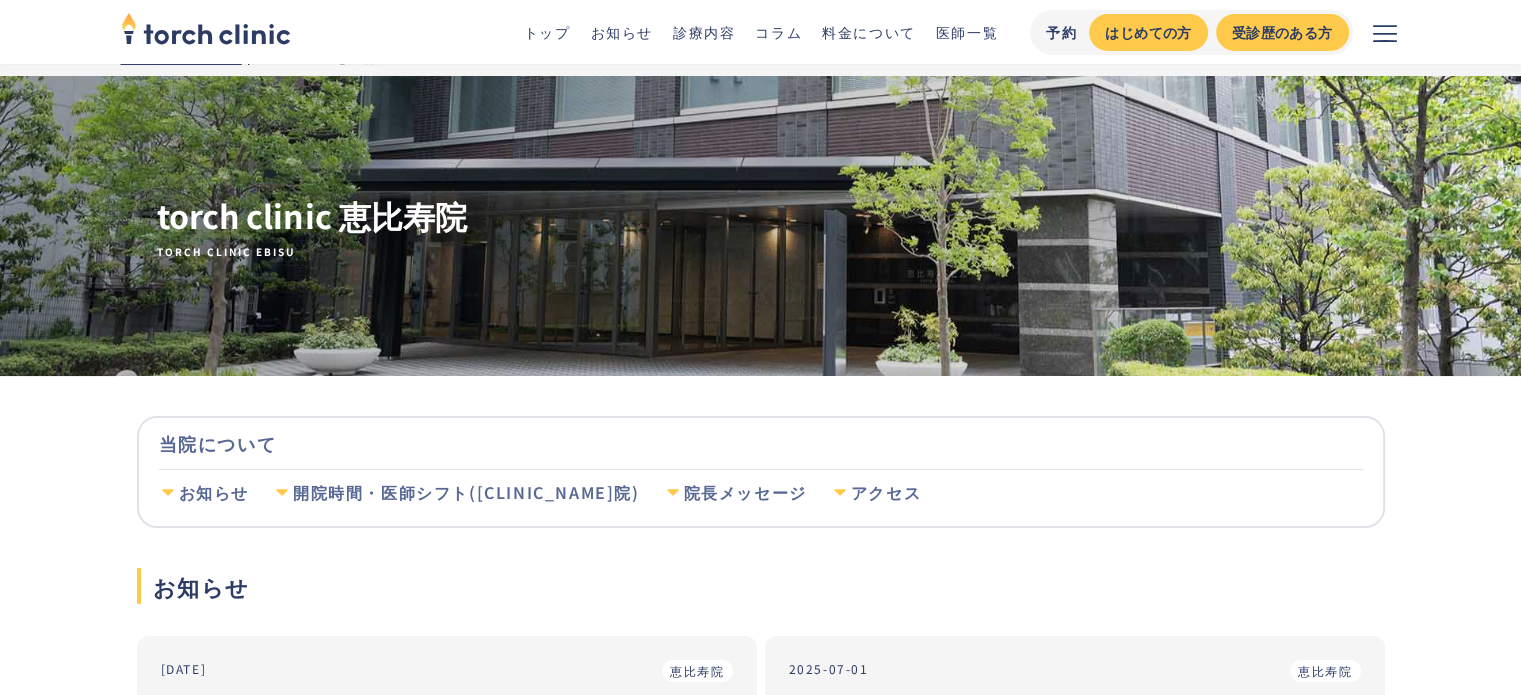 scroll, scrollTop: 0, scrollLeft: 0, axis: both 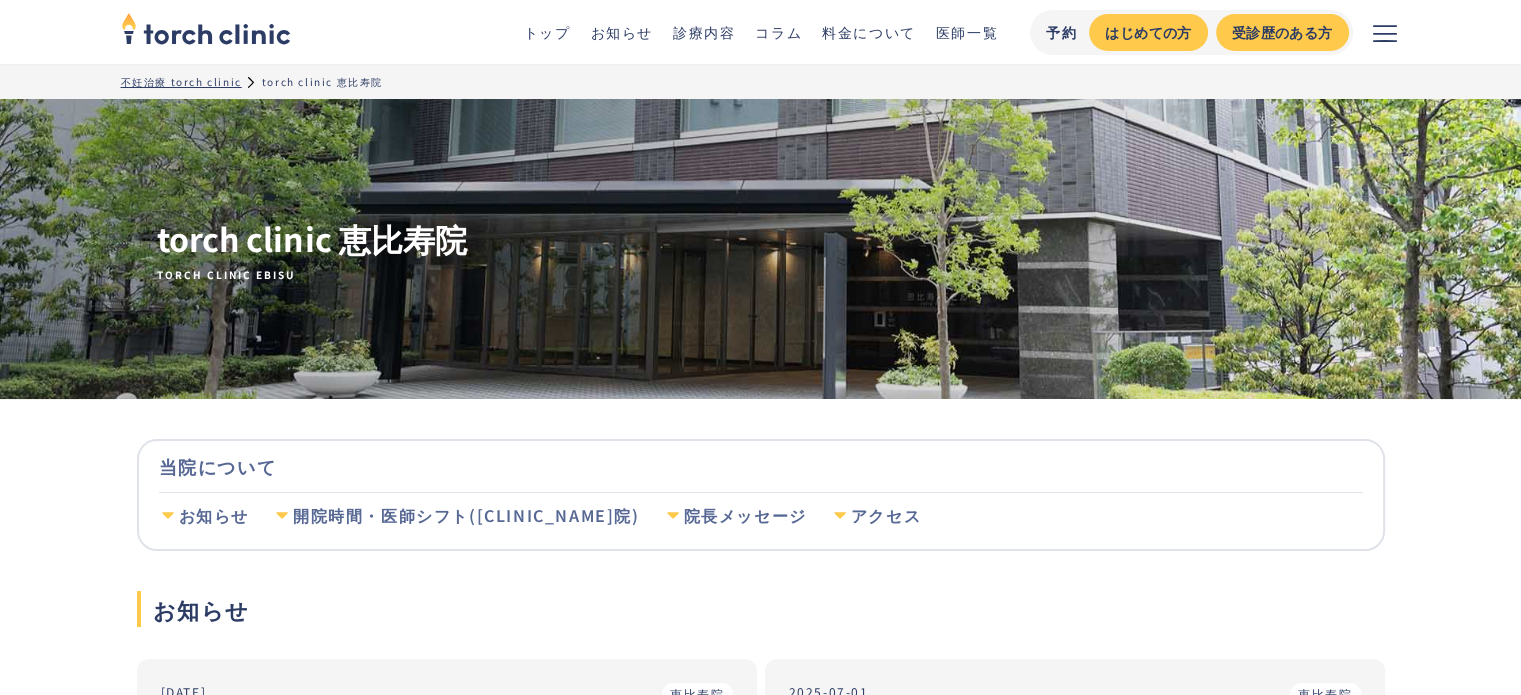 click at bounding box center (1385, 32) 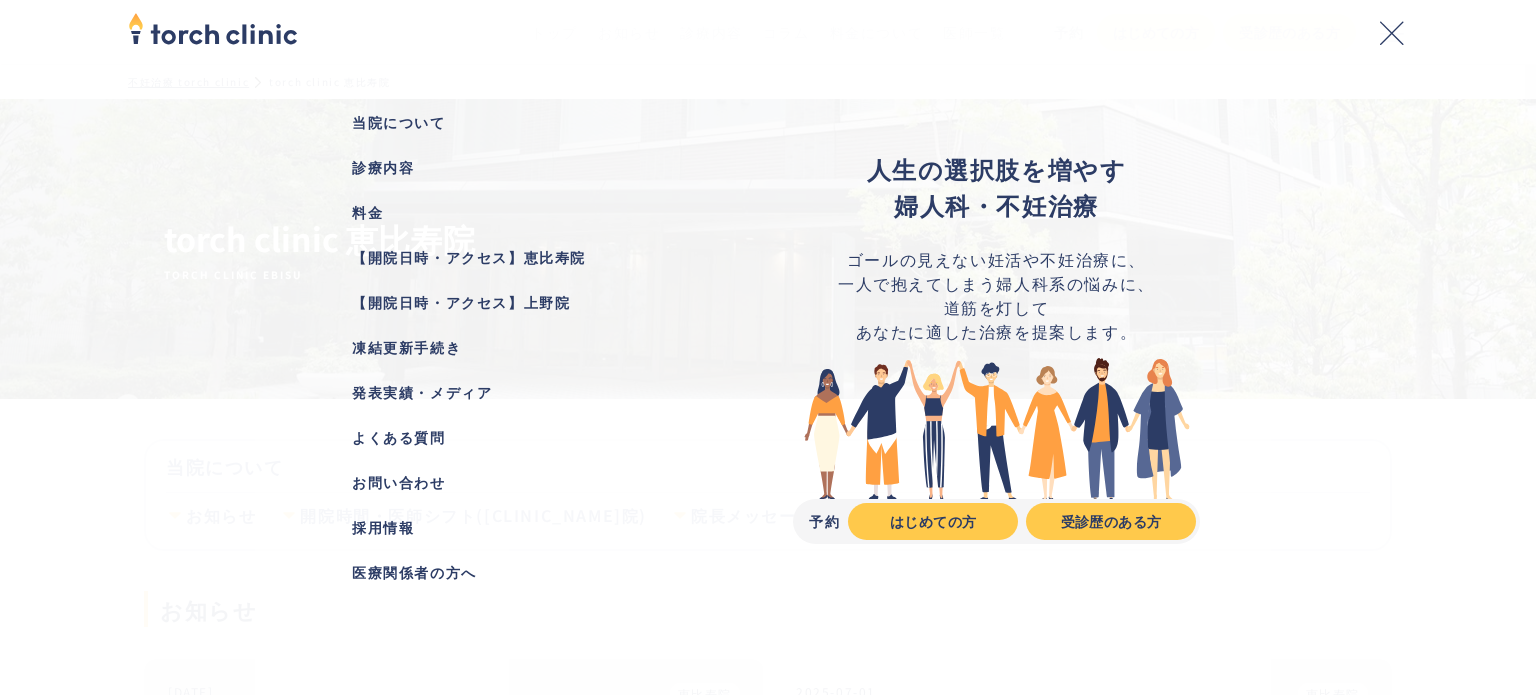 click on "【開院日時・アクセス】恵比寿院" at bounding box center (539, 257) 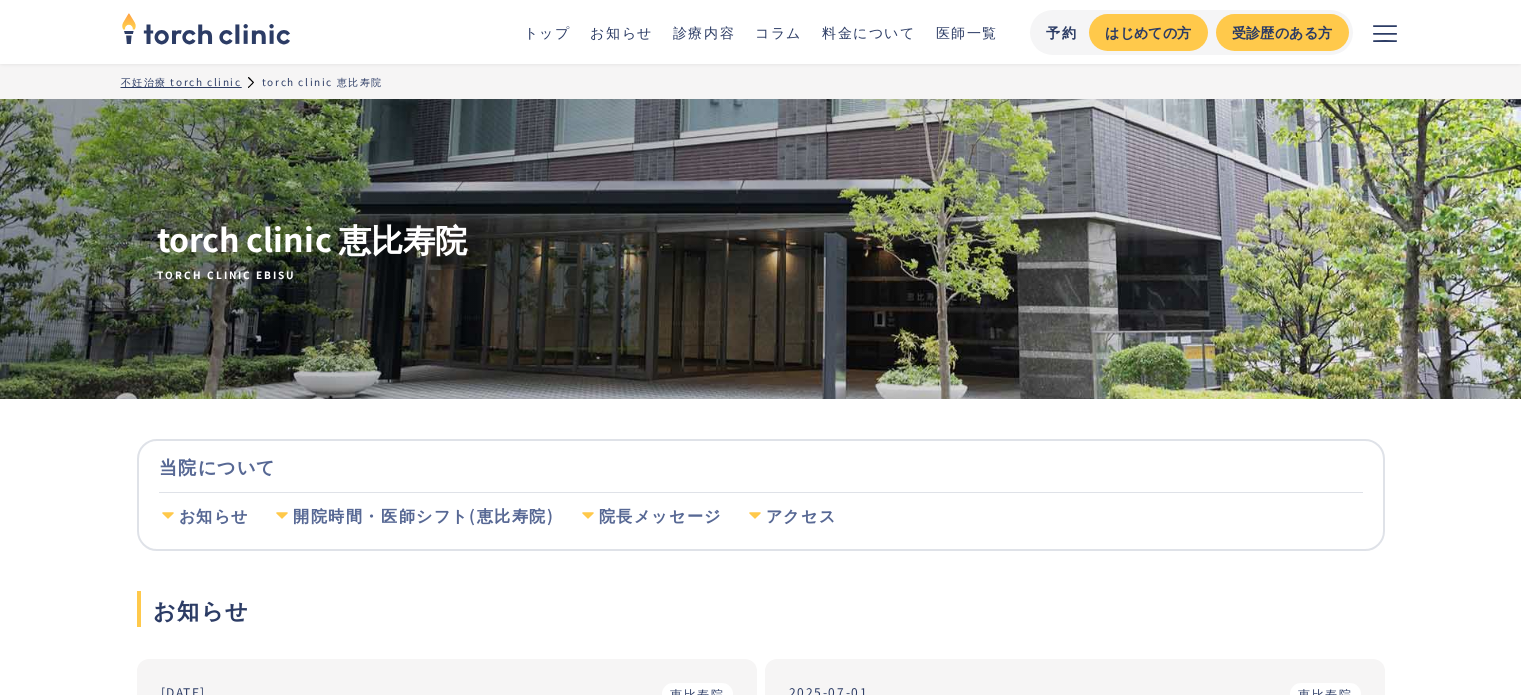 scroll, scrollTop: 0, scrollLeft: 0, axis: both 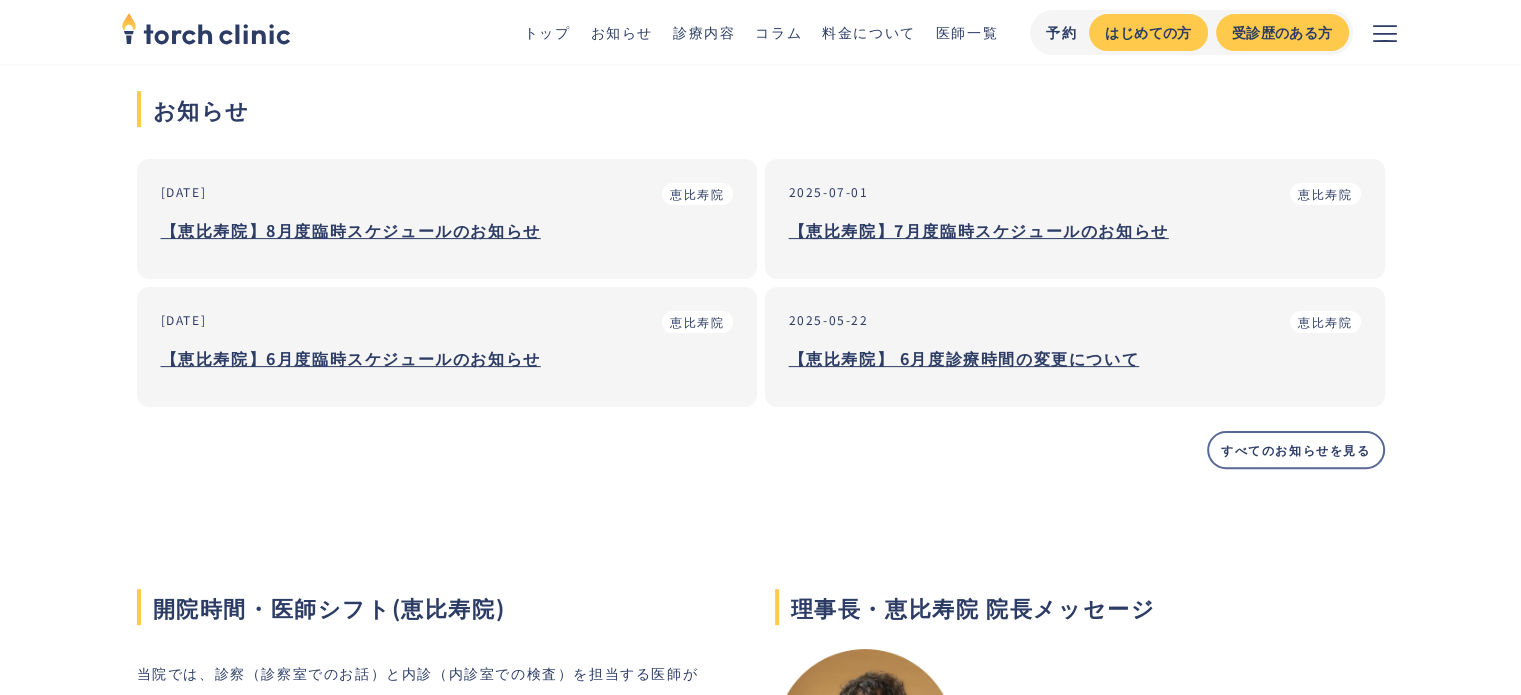 click on "【恵比寿院】8月度臨時スケジュールのお知らせ" at bounding box center (447, 230) 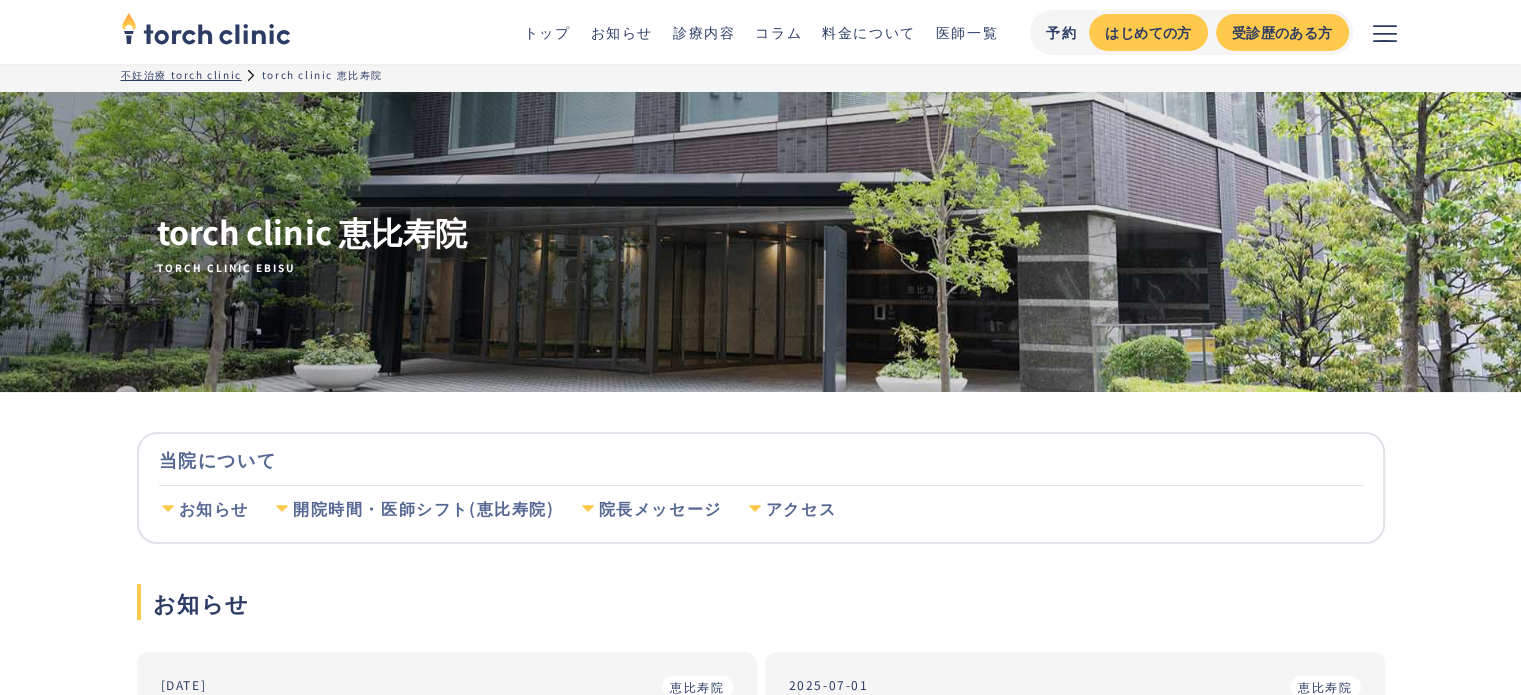 scroll, scrollTop: 0, scrollLeft: 0, axis: both 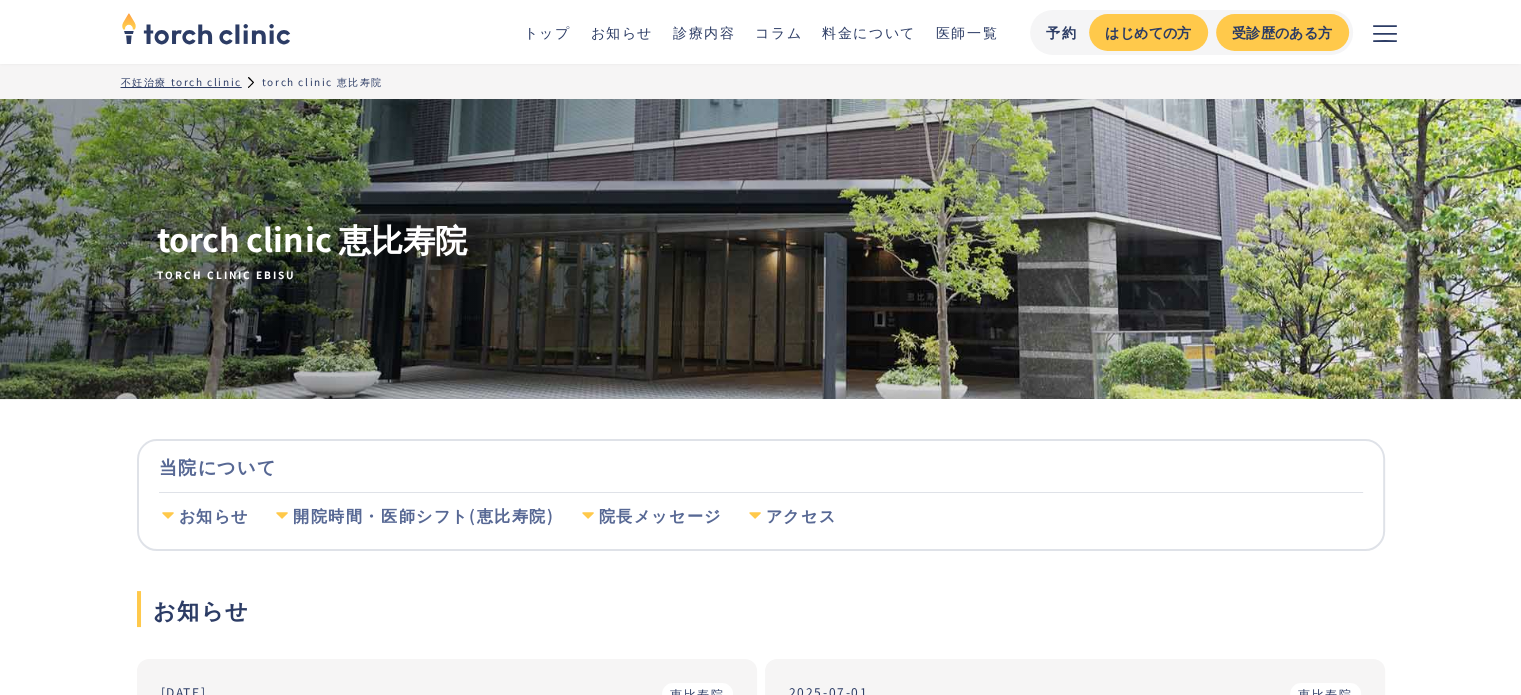 click on "トップ" at bounding box center (547, 32) 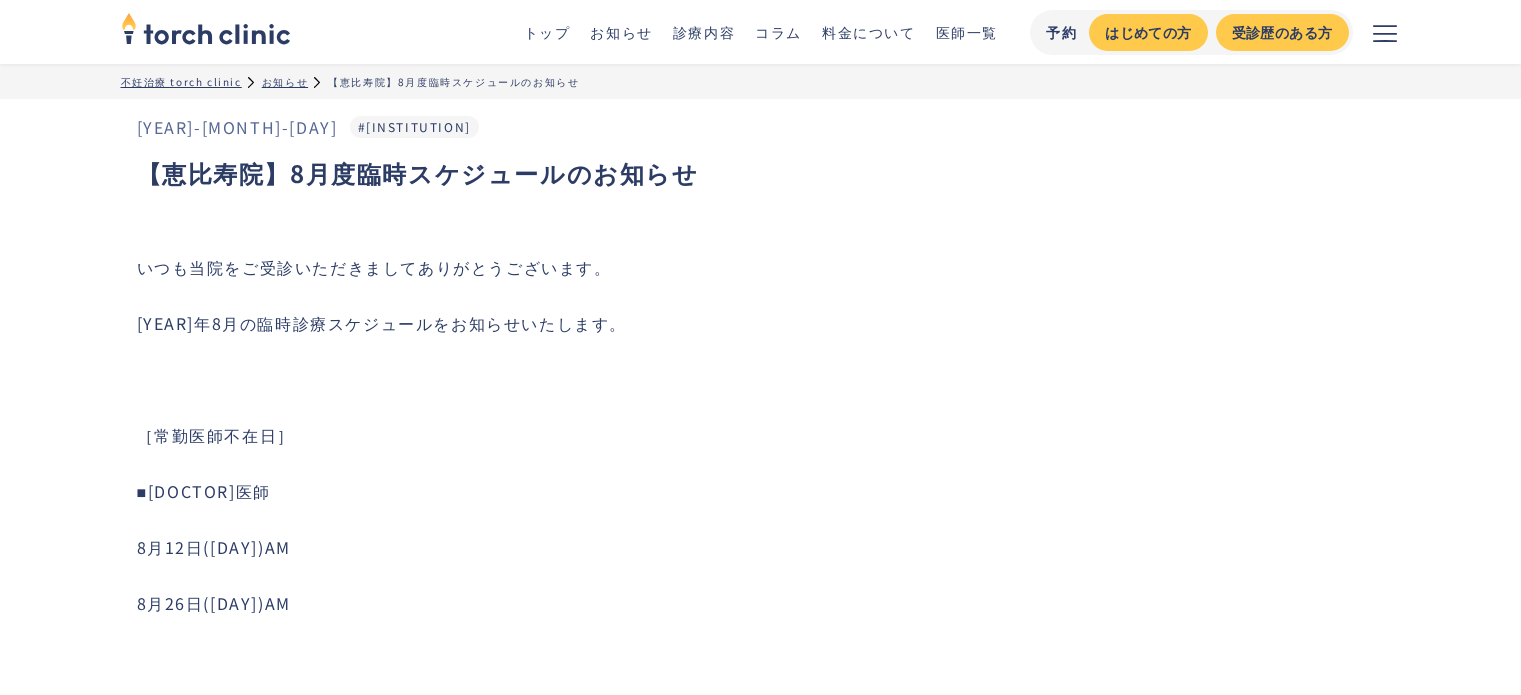 scroll, scrollTop: 0, scrollLeft: 0, axis: both 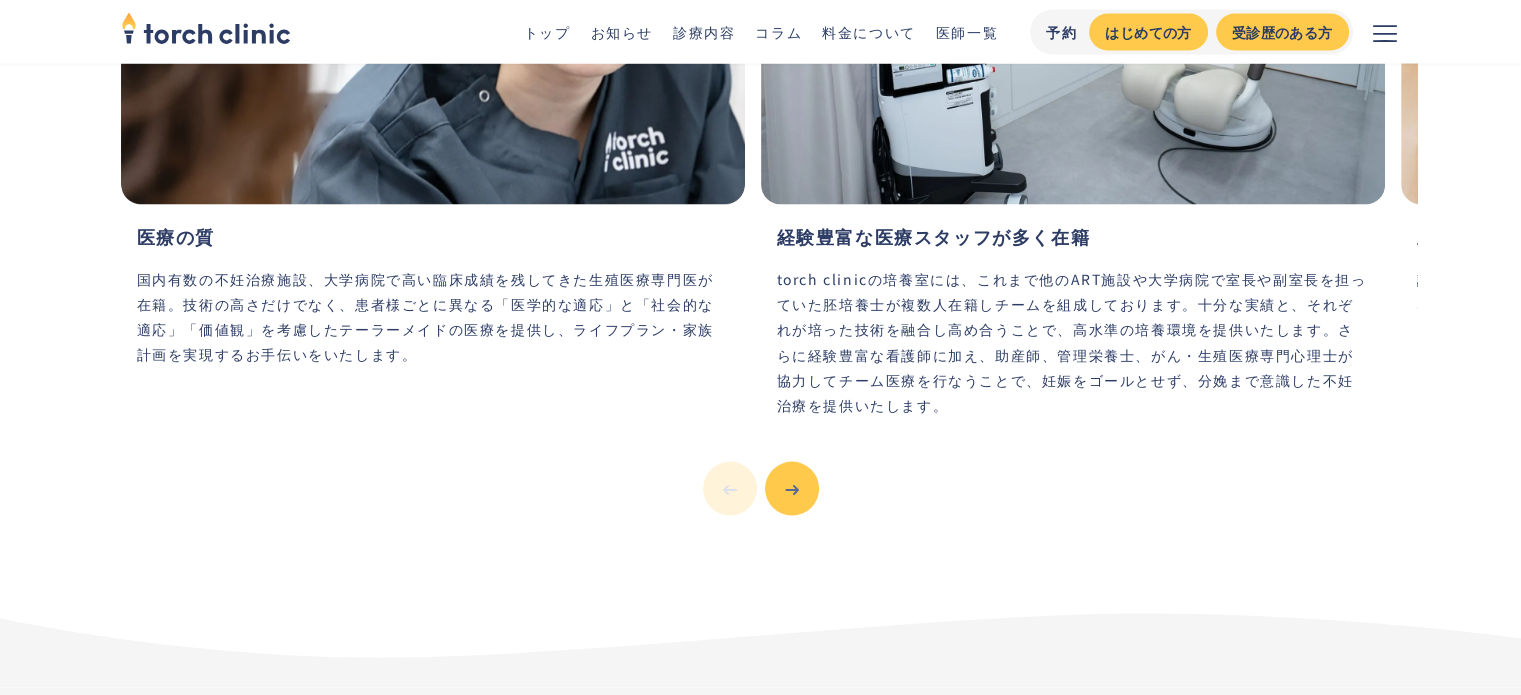click at bounding box center [792, 489] 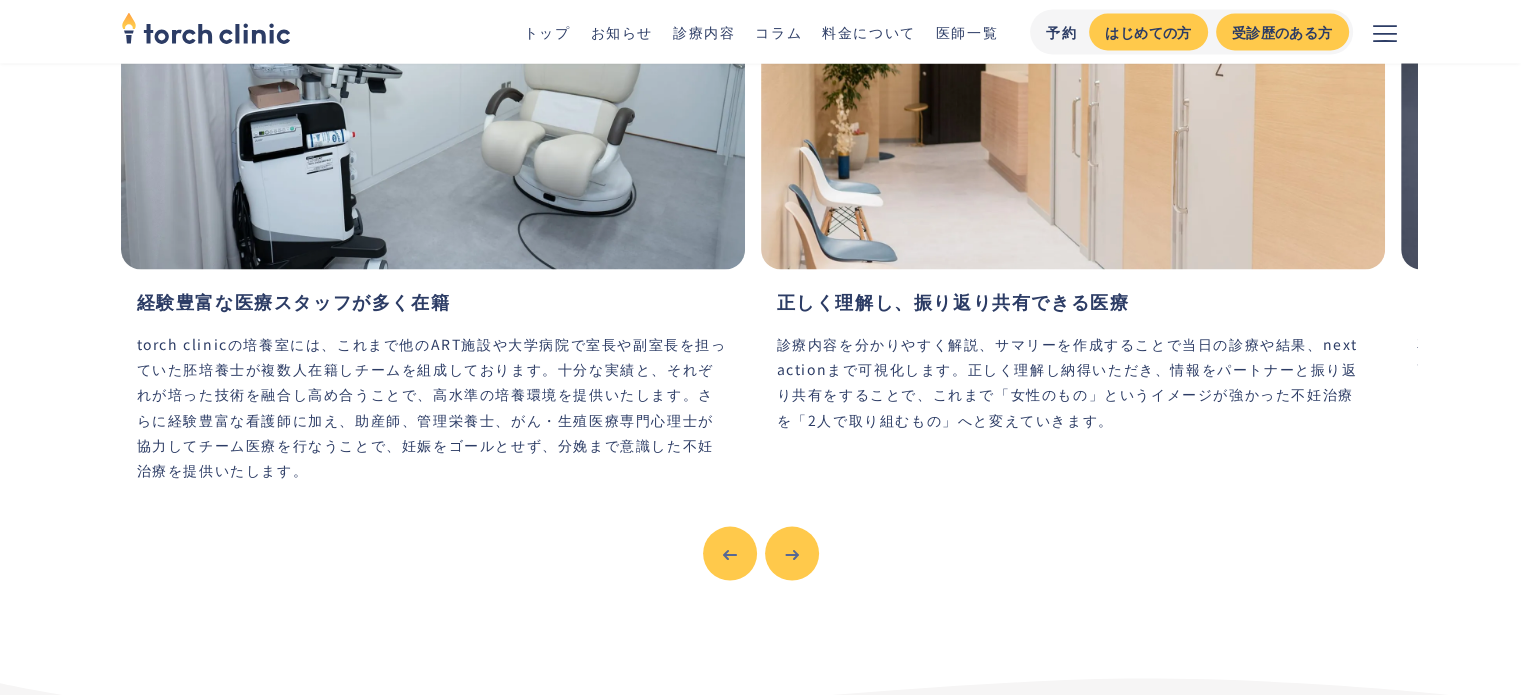 scroll, scrollTop: 3800, scrollLeft: 0, axis: vertical 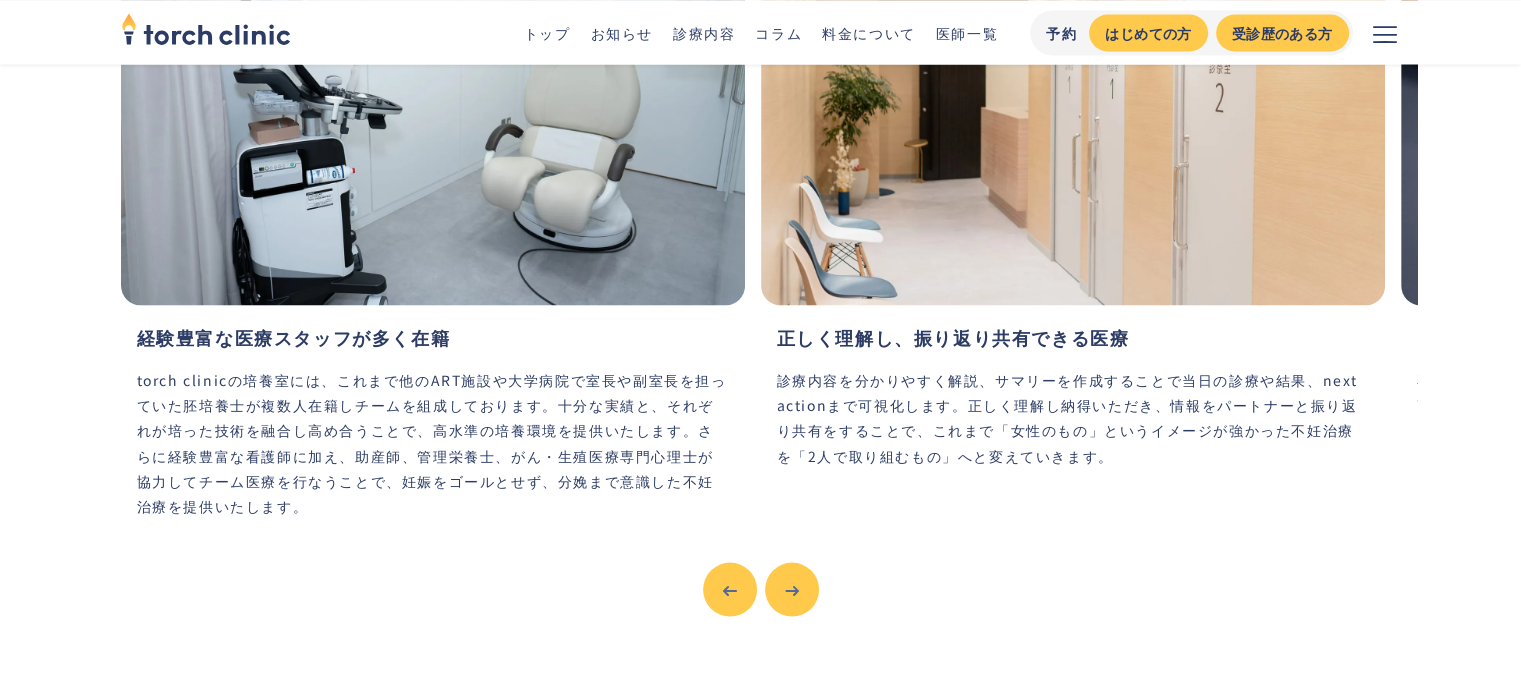 click at bounding box center (792, 589) 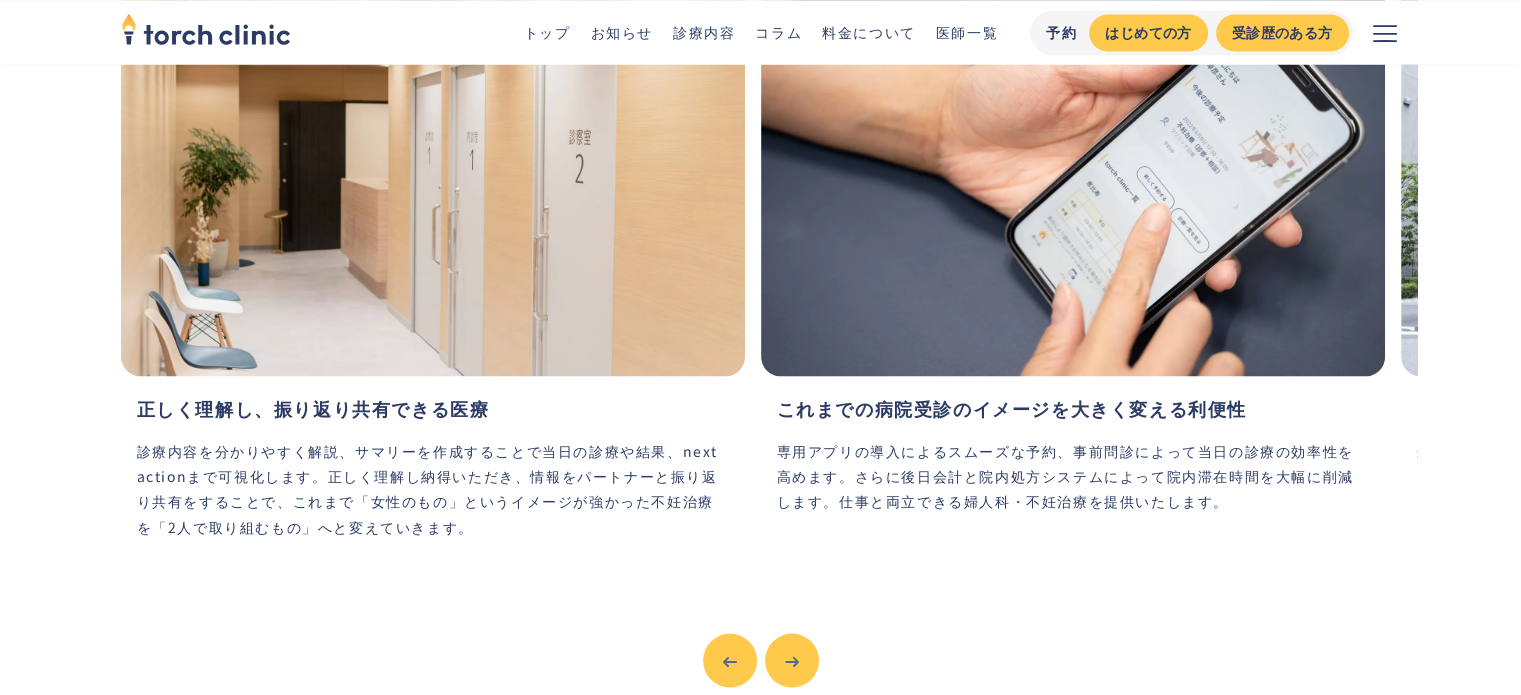scroll, scrollTop: 3700, scrollLeft: 0, axis: vertical 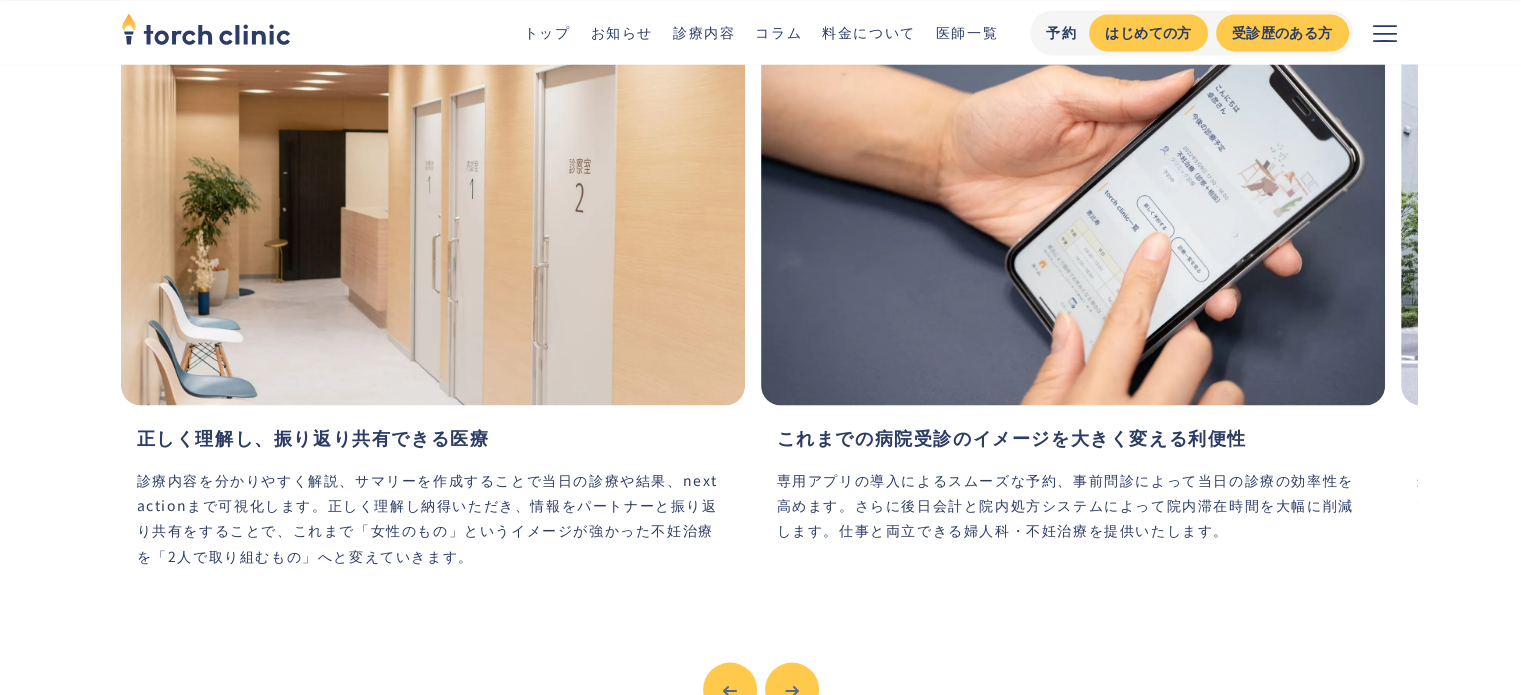 click at bounding box center (792, 690) 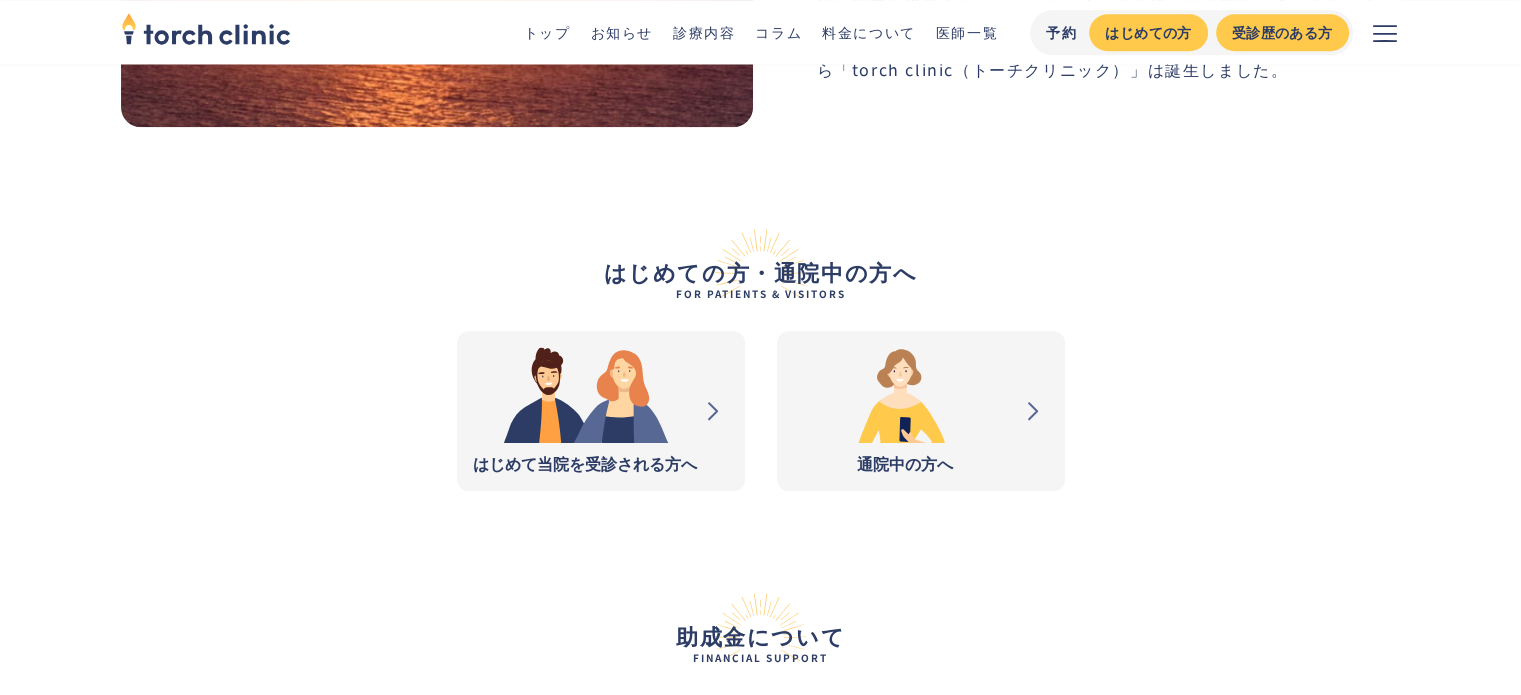 scroll, scrollTop: 1900, scrollLeft: 0, axis: vertical 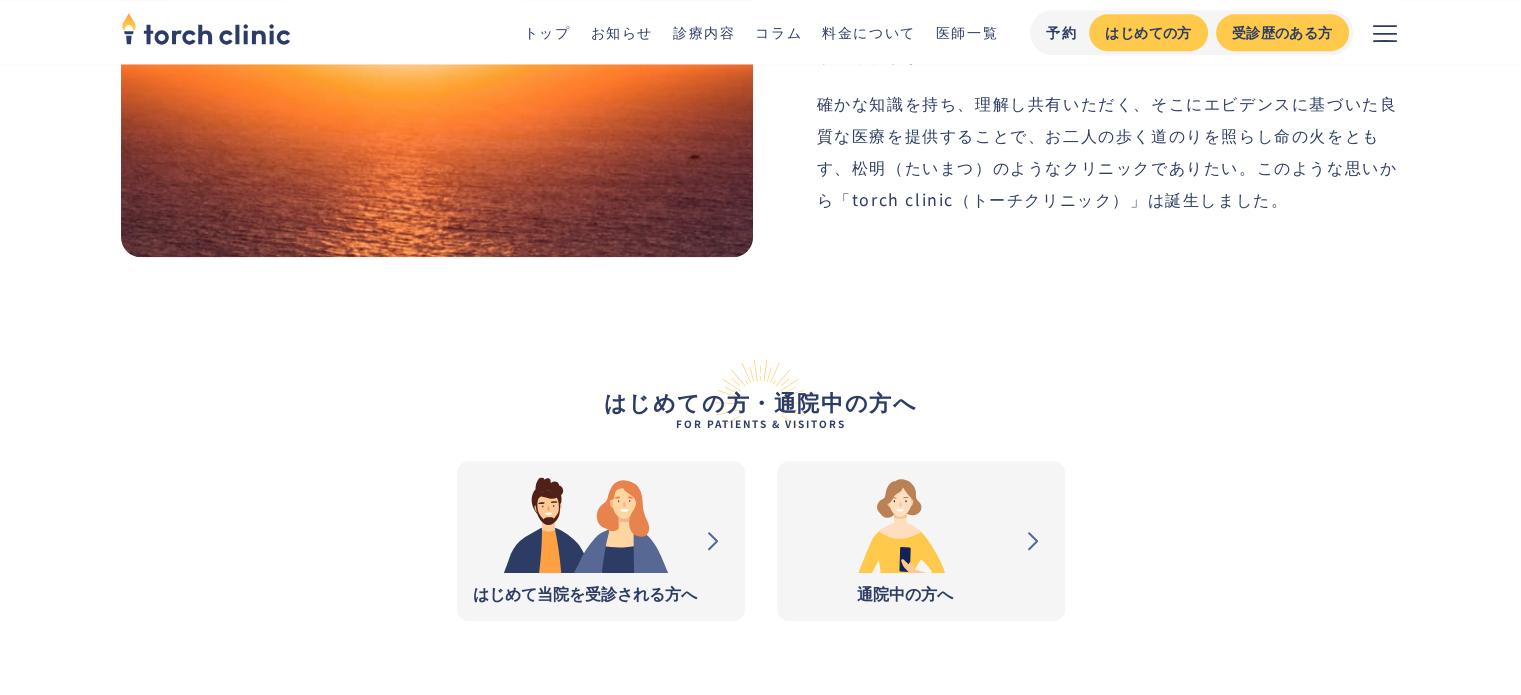 click at bounding box center (1385, 33) 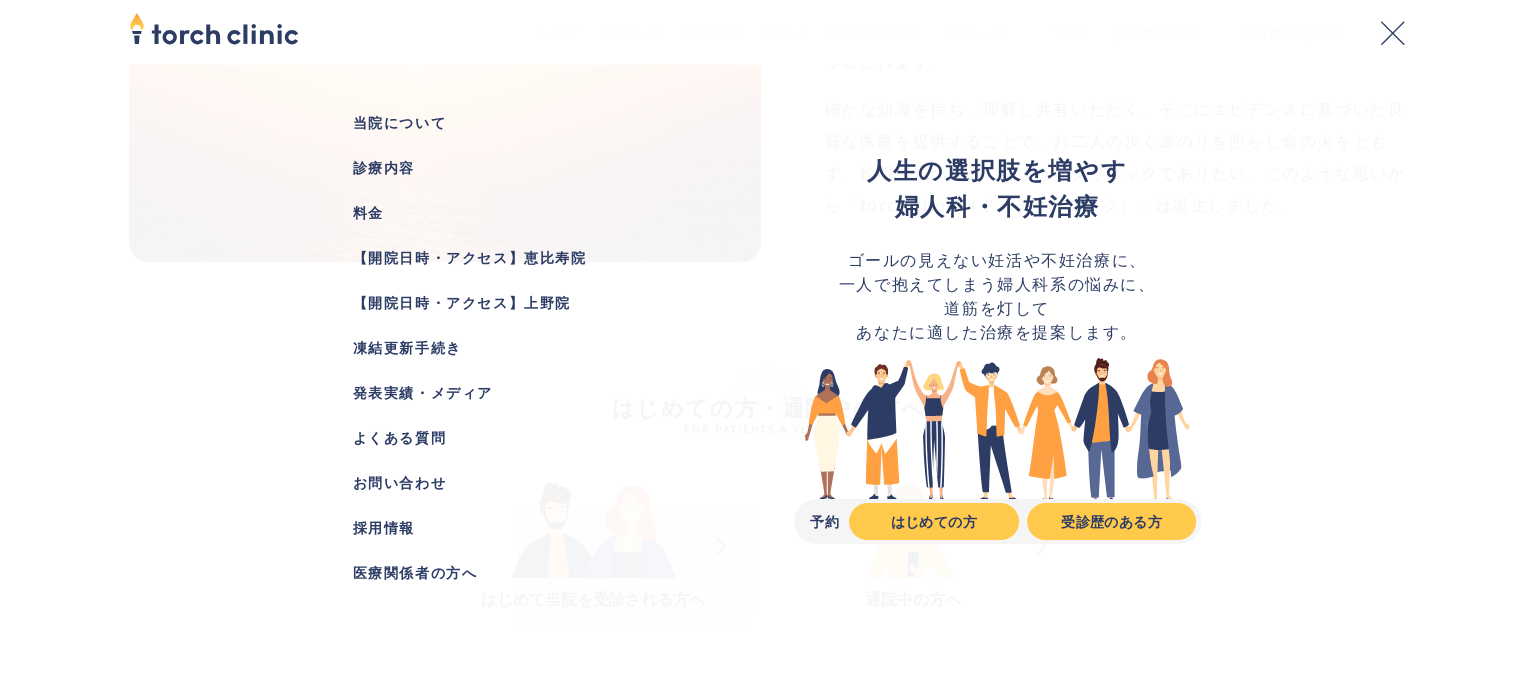 scroll, scrollTop: 1905, scrollLeft: 0, axis: vertical 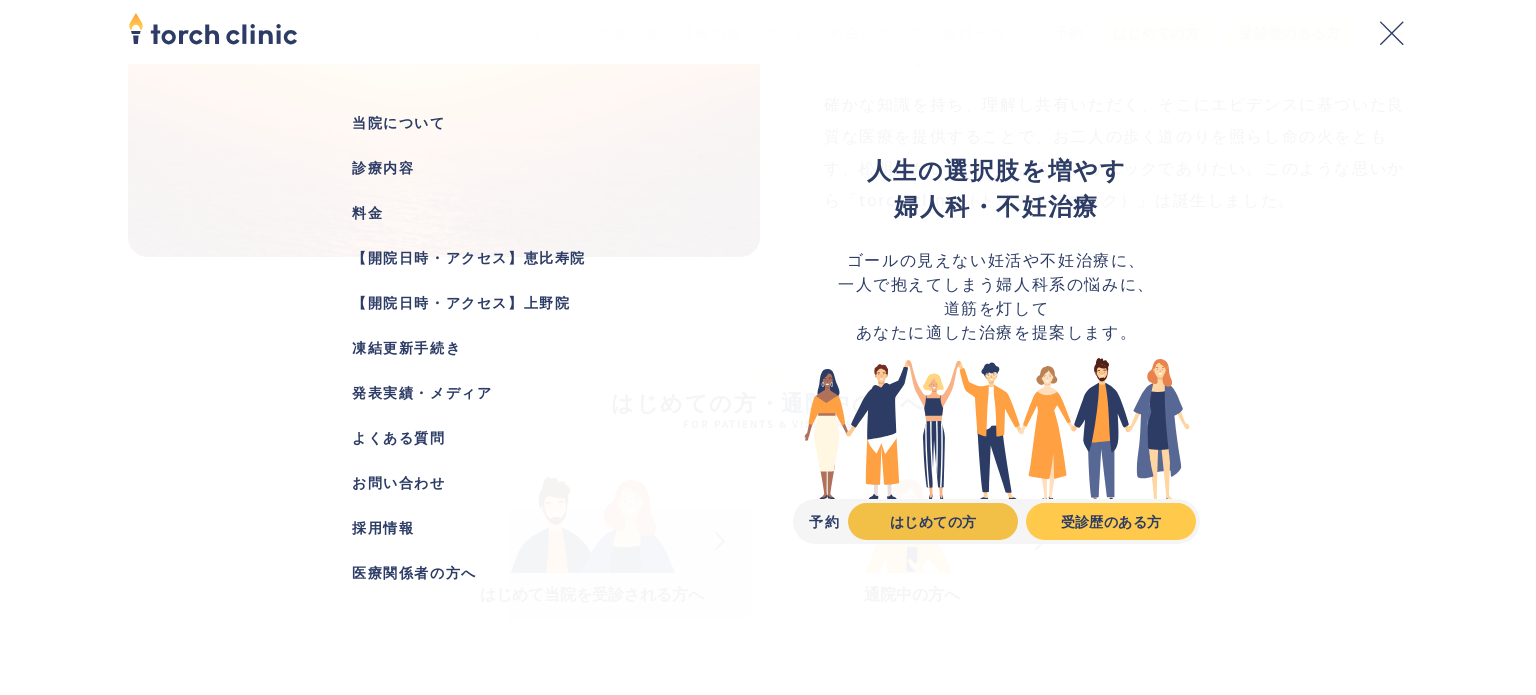click on "はじめての方" at bounding box center (933, 521) 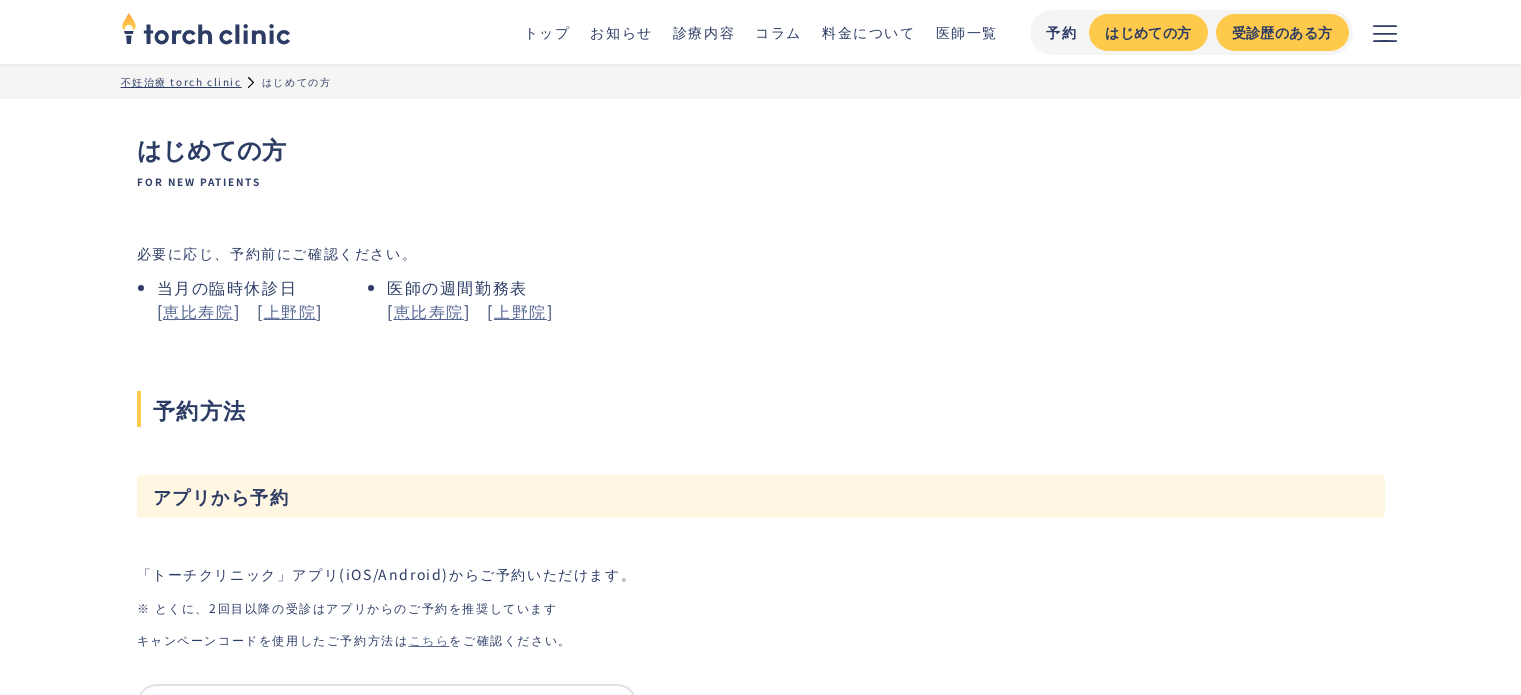 scroll, scrollTop: 0, scrollLeft: 0, axis: both 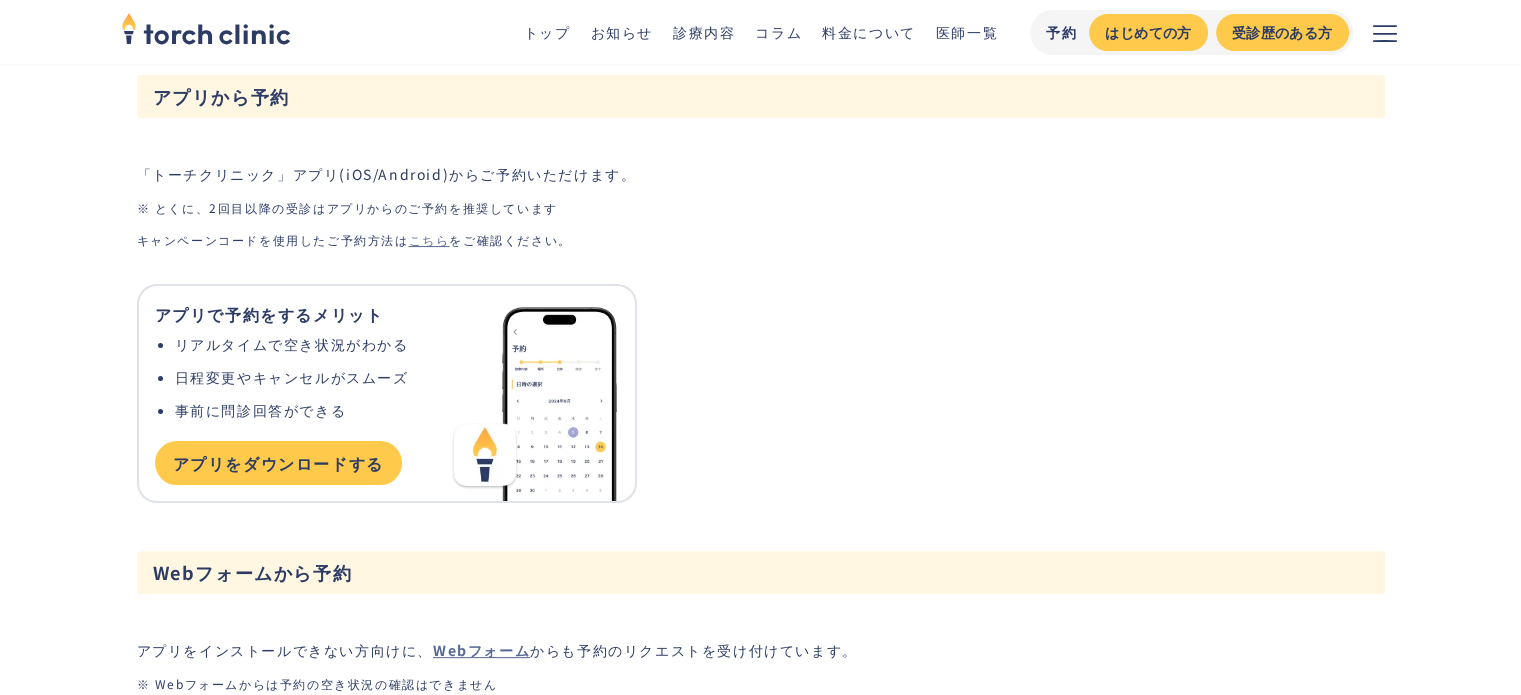 click on "こちら" at bounding box center [429, 239] 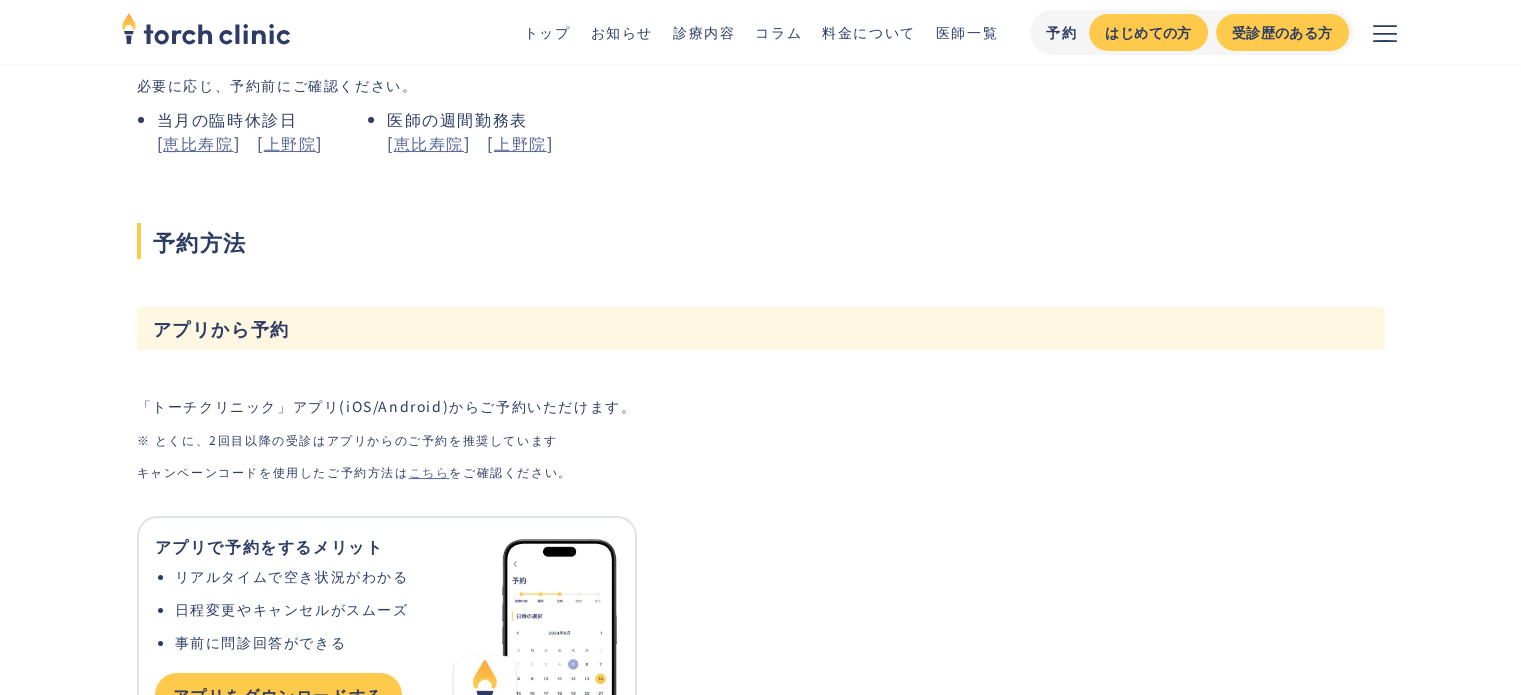 scroll, scrollTop: 0, scrollLeft: 0, axis: both 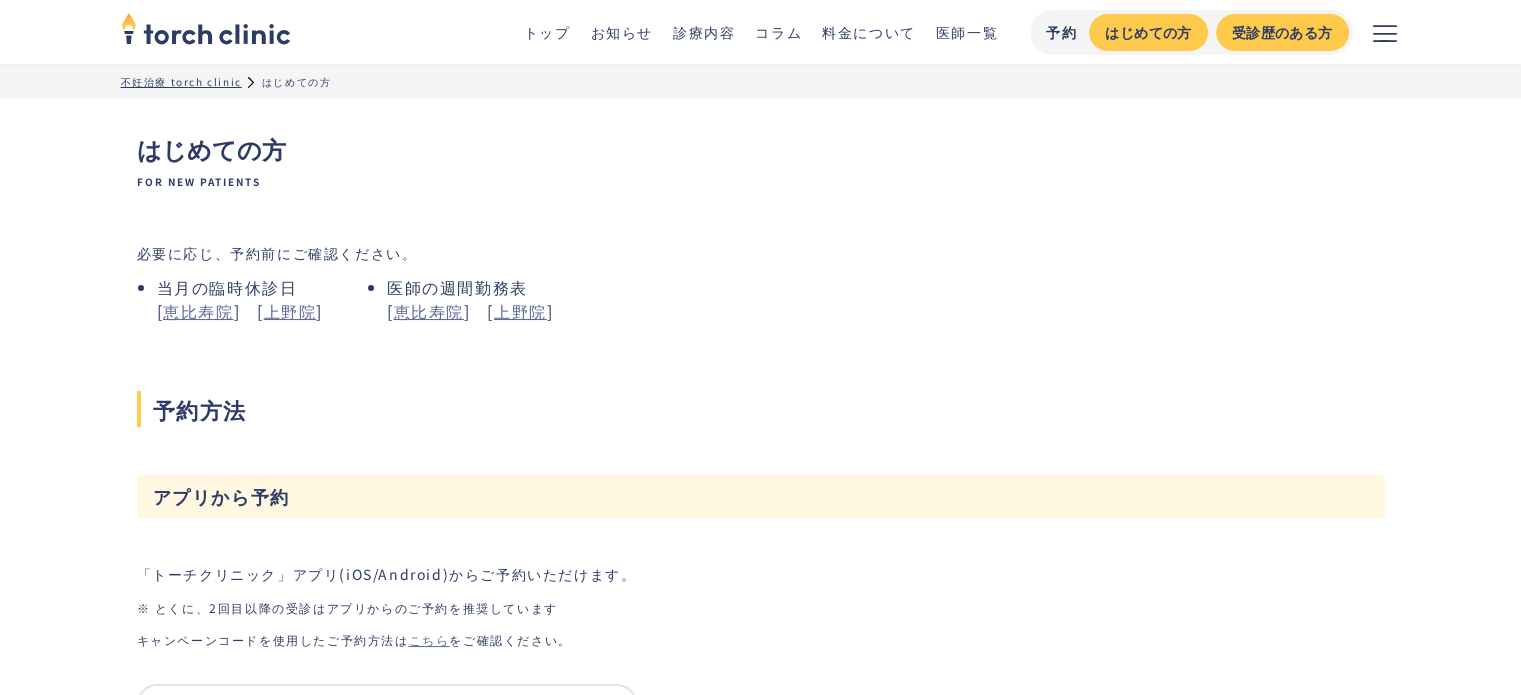 click on "恵比寿院" at bounding box center (198, 311) 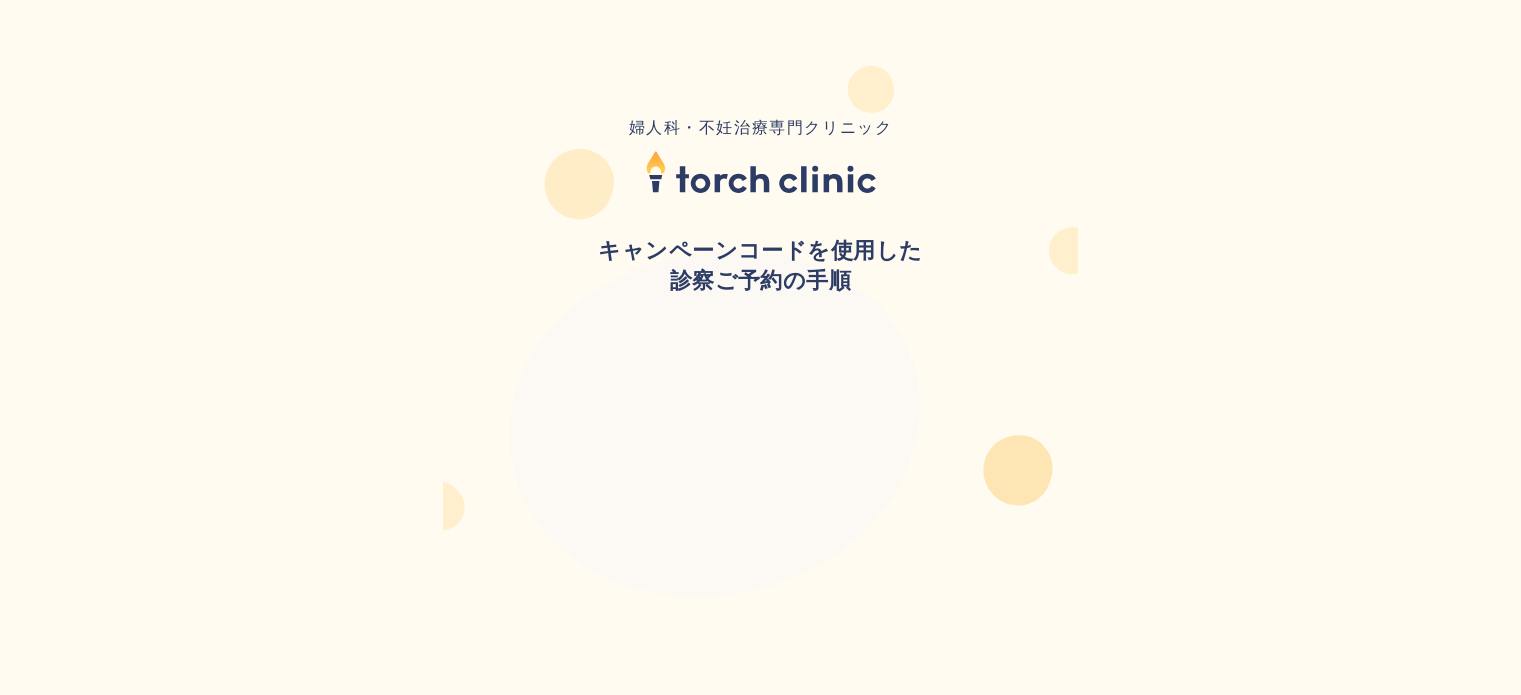 scroll, scrollTop: 0, scrollLeft: 0, axis: both 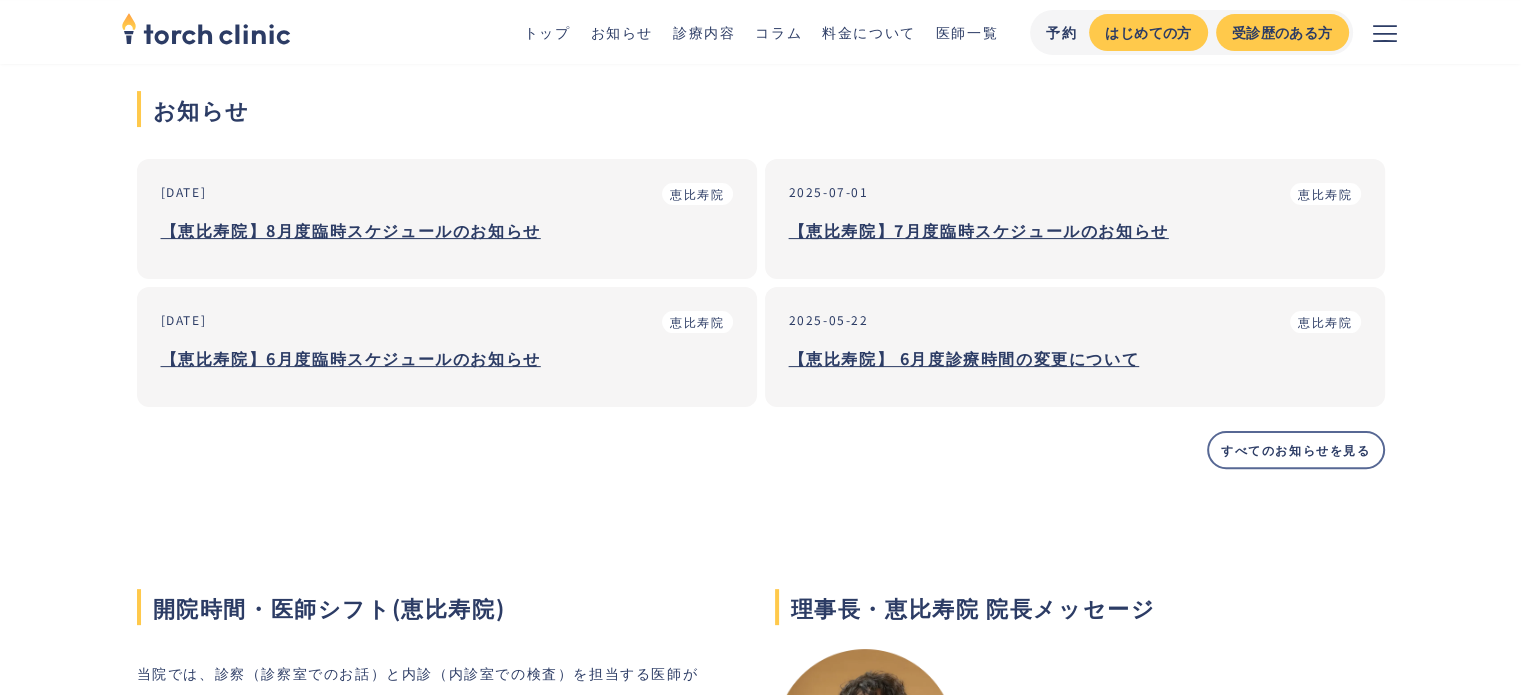 click on "【恵比寿院】8月度臨時スケジュールのお知らせ" at bounding box center [447, 230] 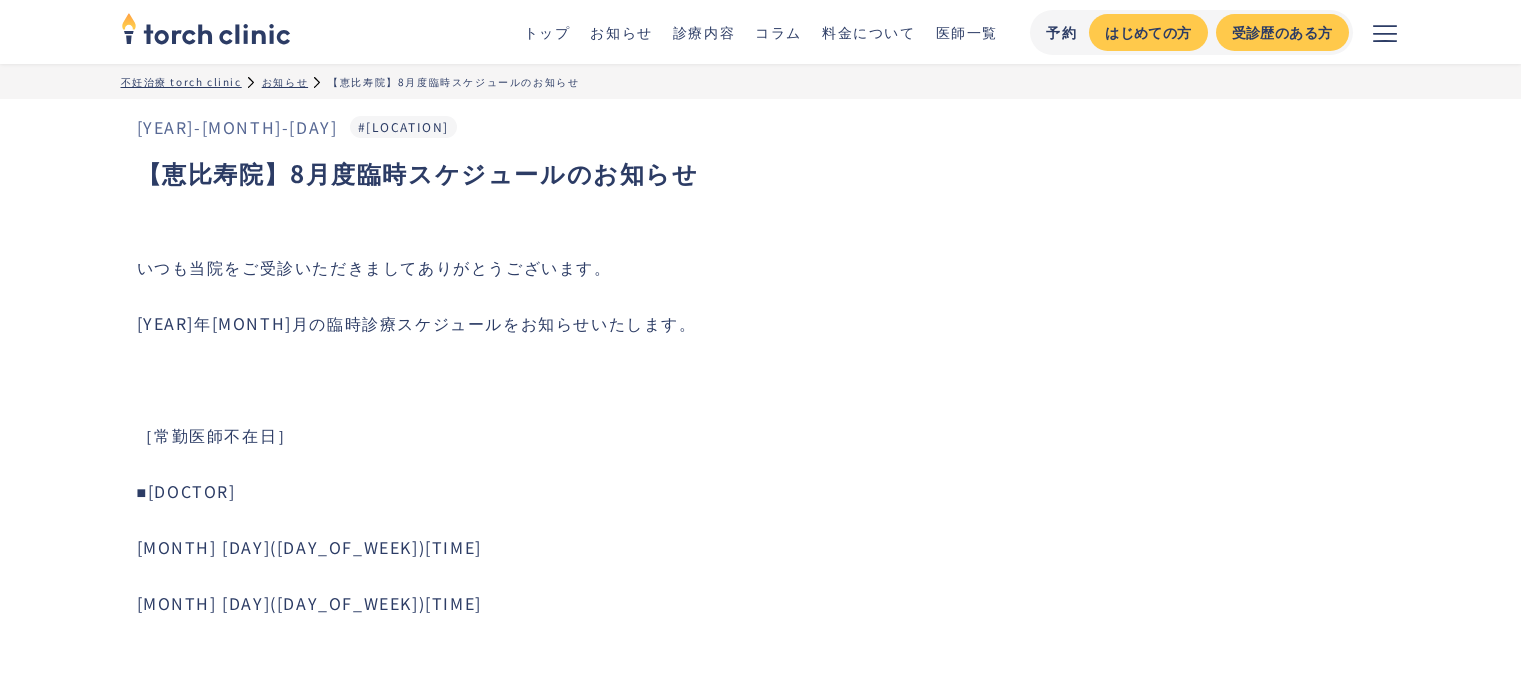 scroll, scrollTop: 0, scrollLeft: 0, axis: both 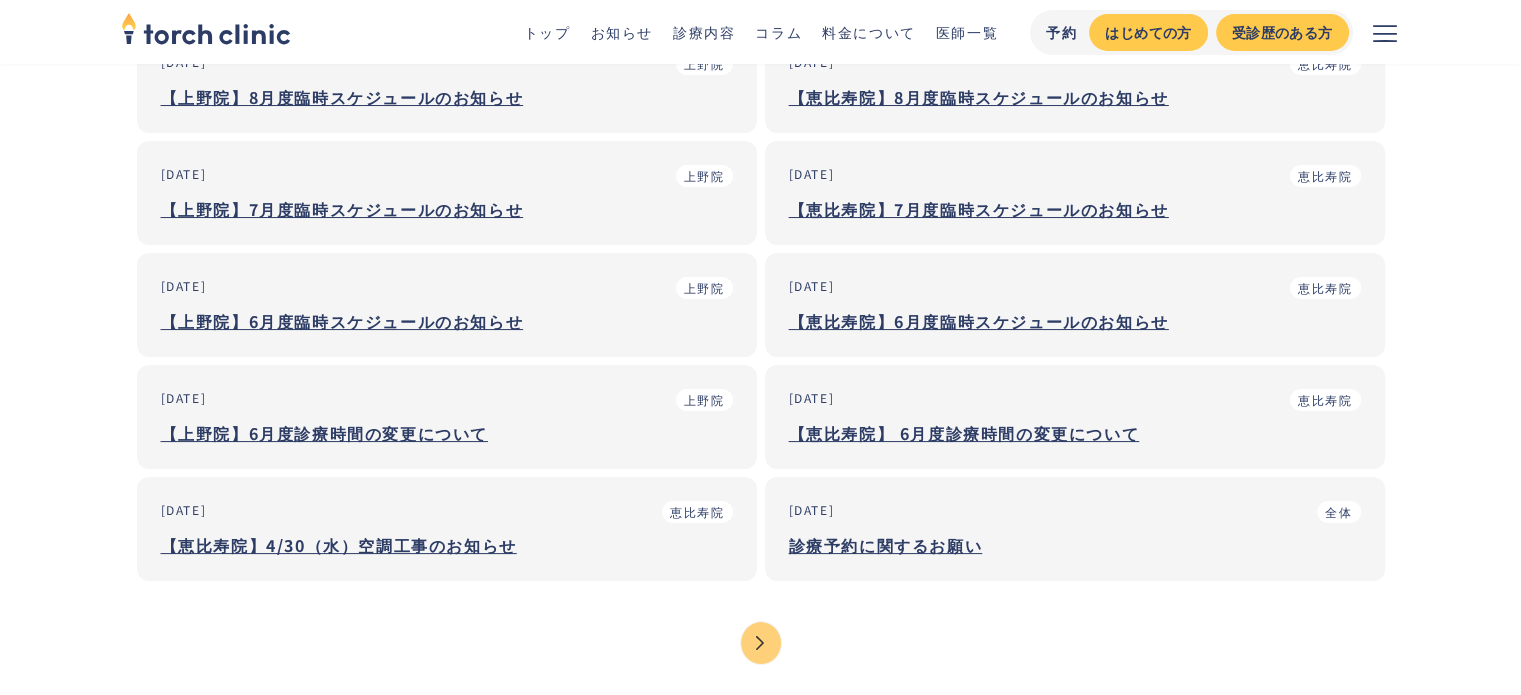 click on "【恵比寿院】4/30（水）空調工事のお知らせ" at bounding box center [447, 545] 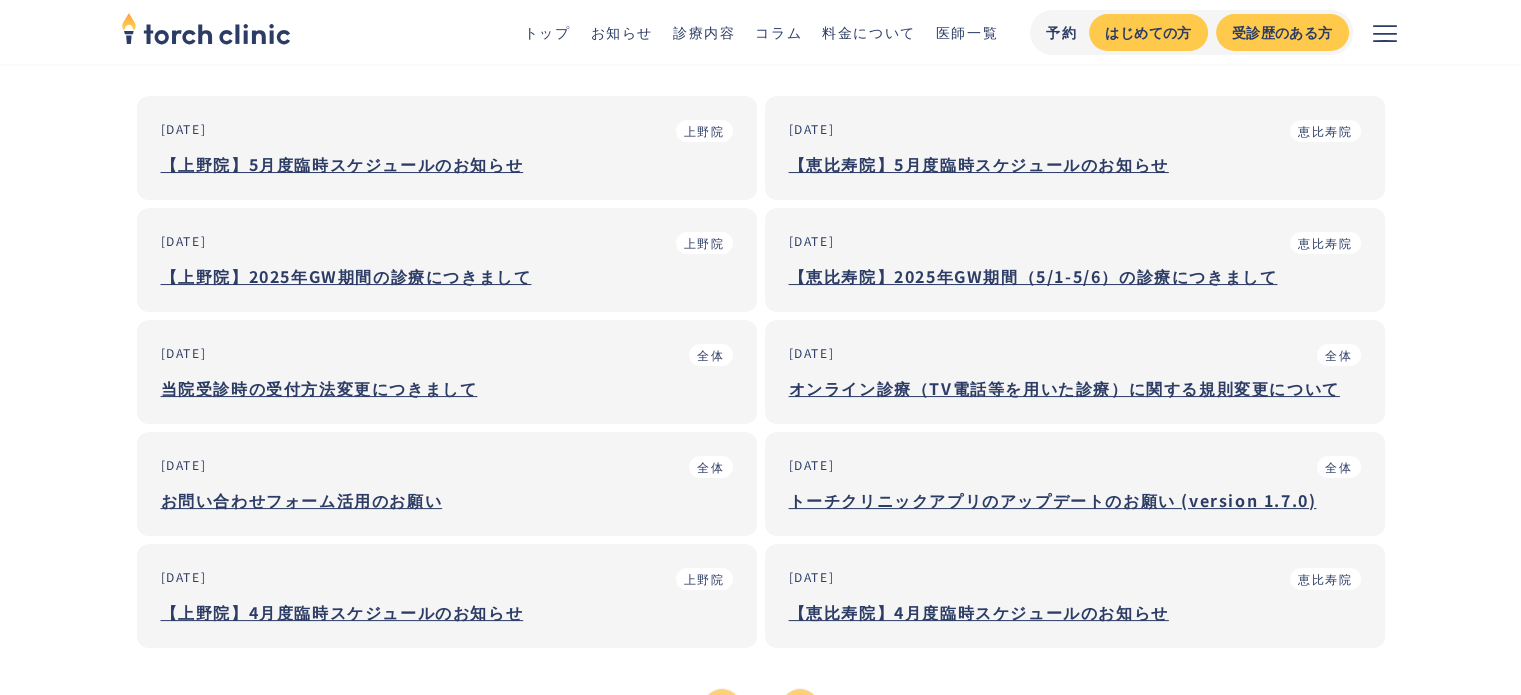 scroll, scrollTop: 100, scrollLeft: 0, axis: vertical 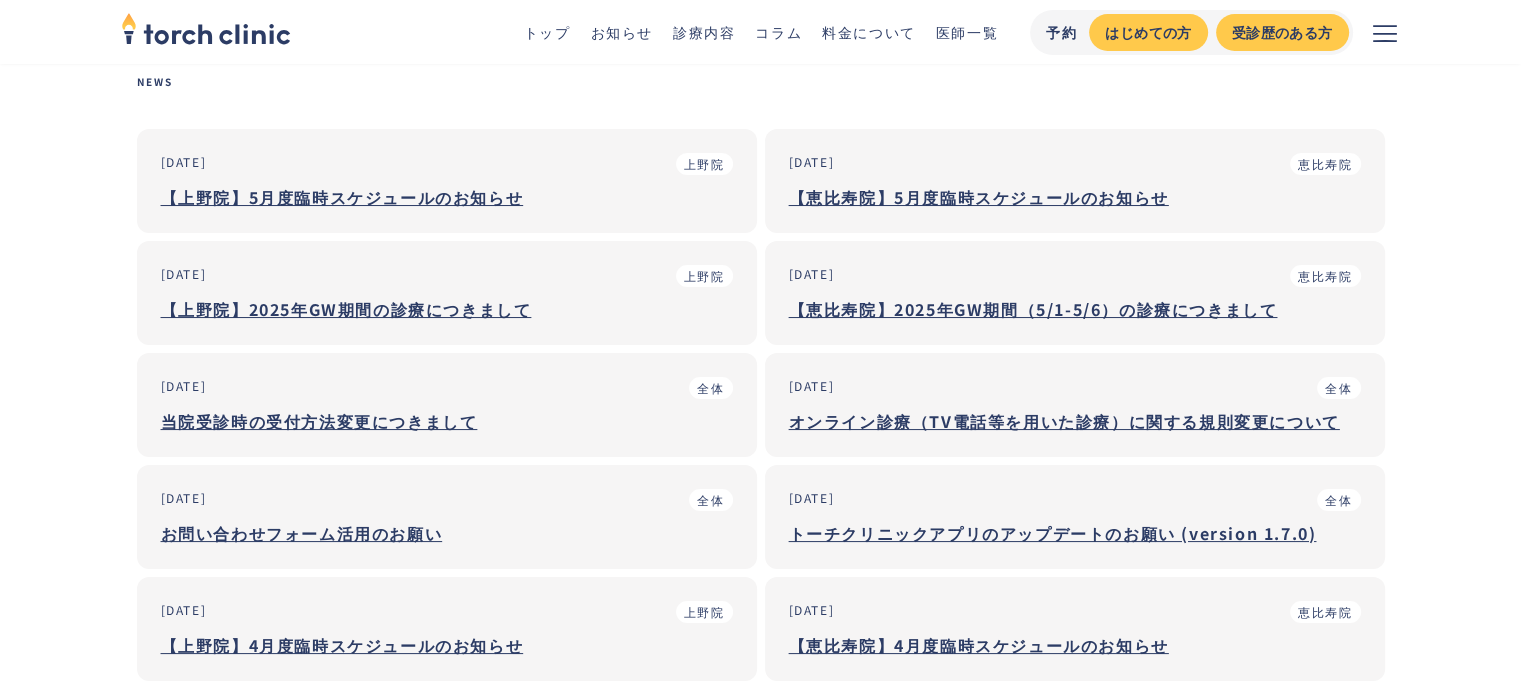 click on "【上野院】2025年GW期間の診療につきまして" at bounding box center (447, 309) 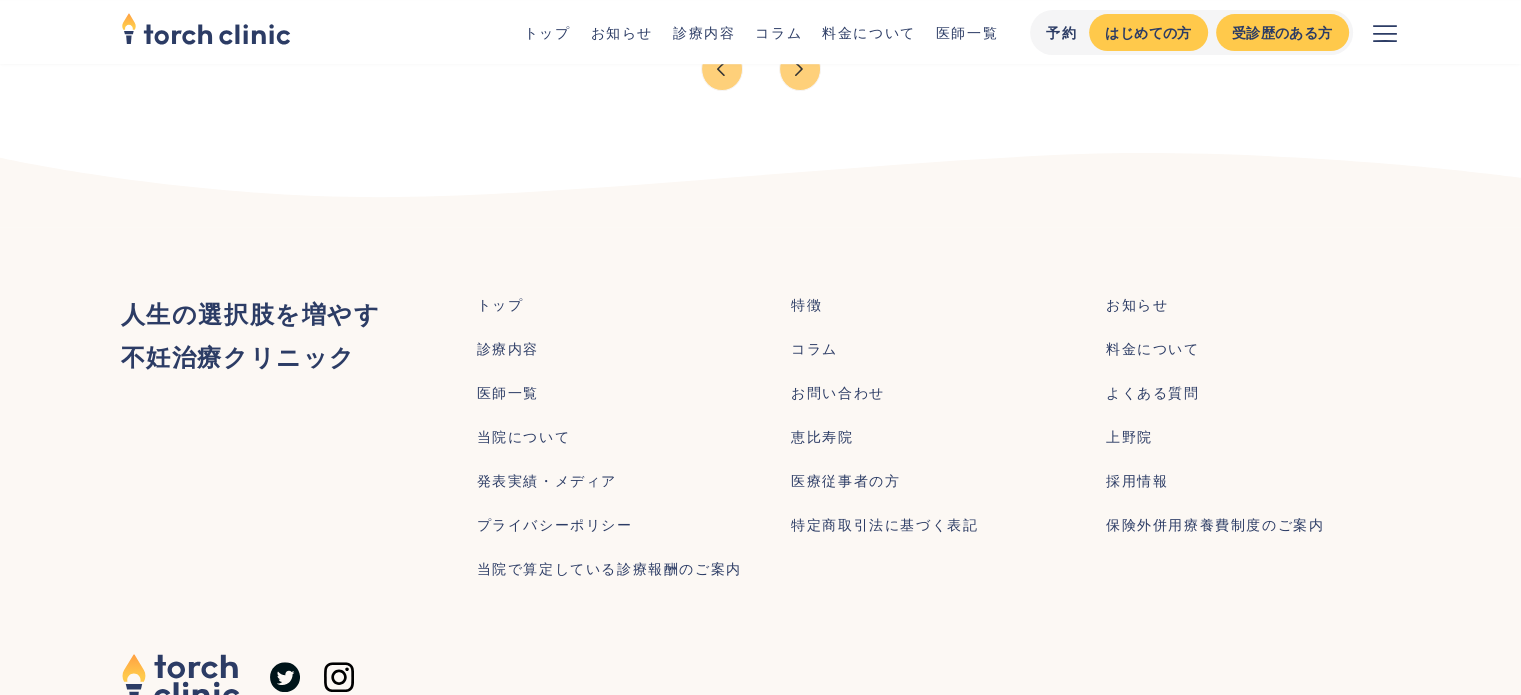 scroll, scrollTop: 873, scrollLeft: 0, axis: vertical 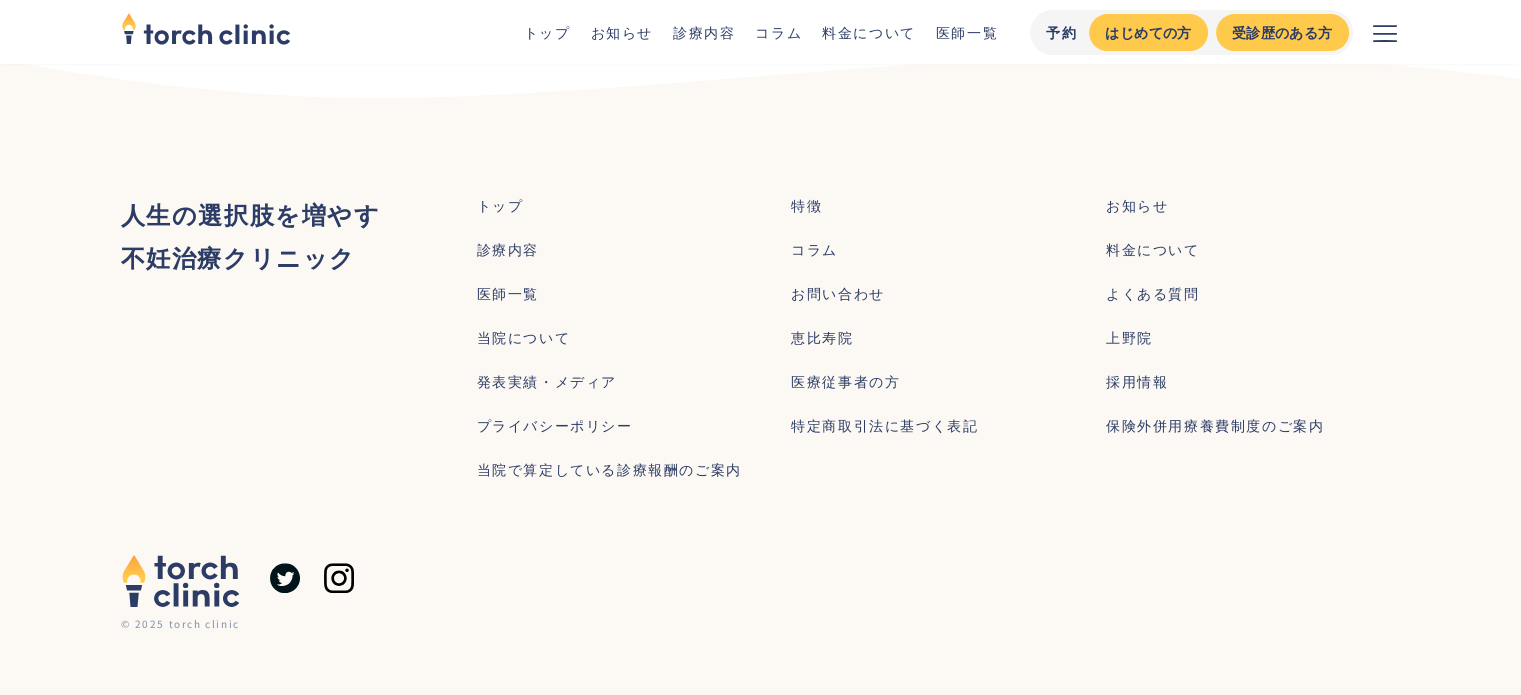 click on "当院について" at bounding box center (524, 337) 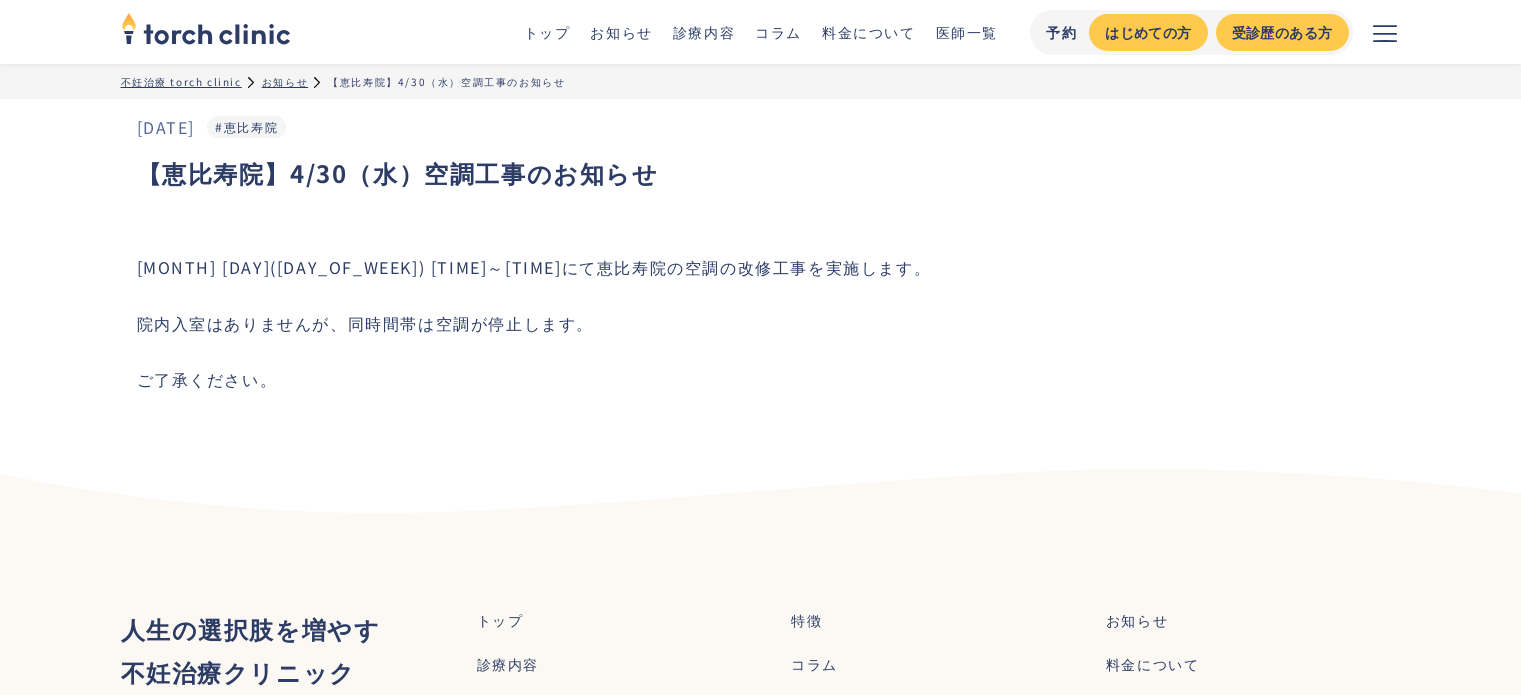 scroll, scrollTop: 0, scrollLeft: 0, axis: both 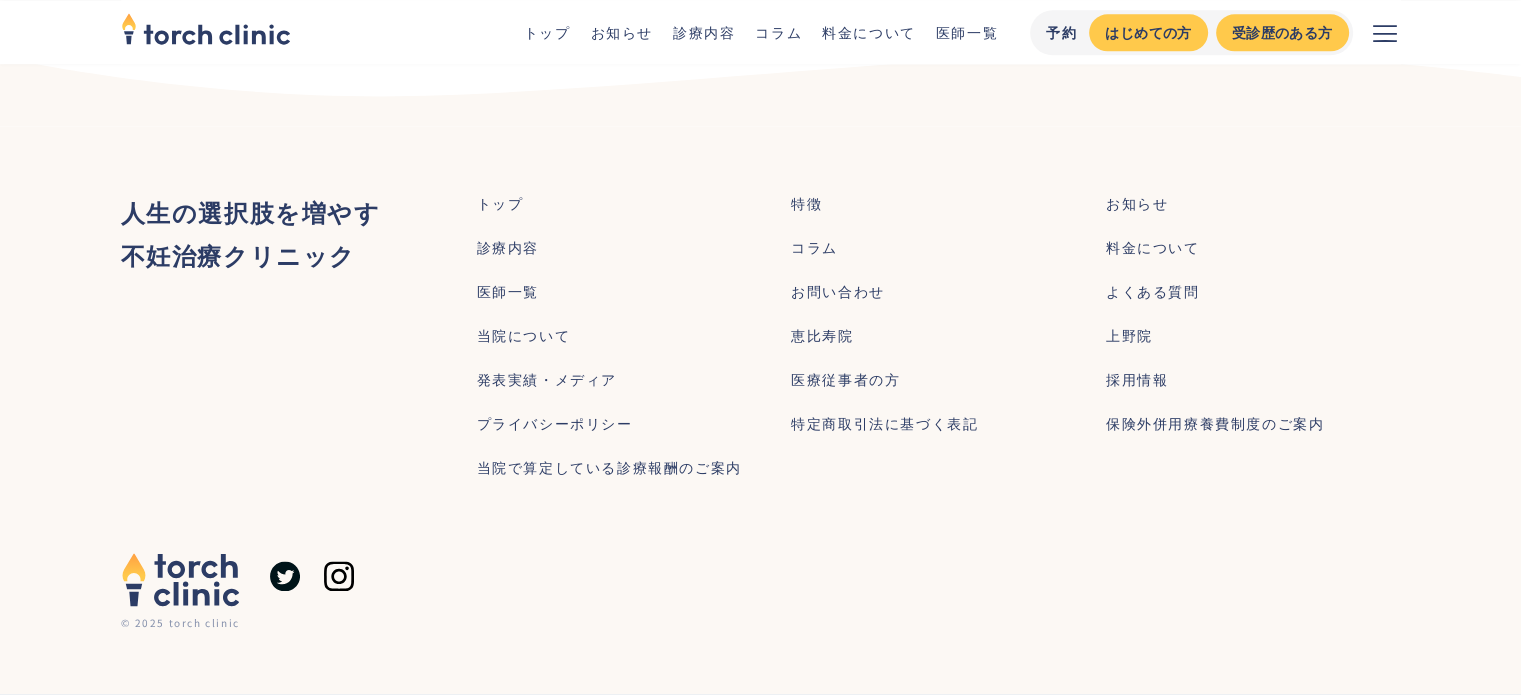click on "よくある質問" at bounding box center (1153, 291) 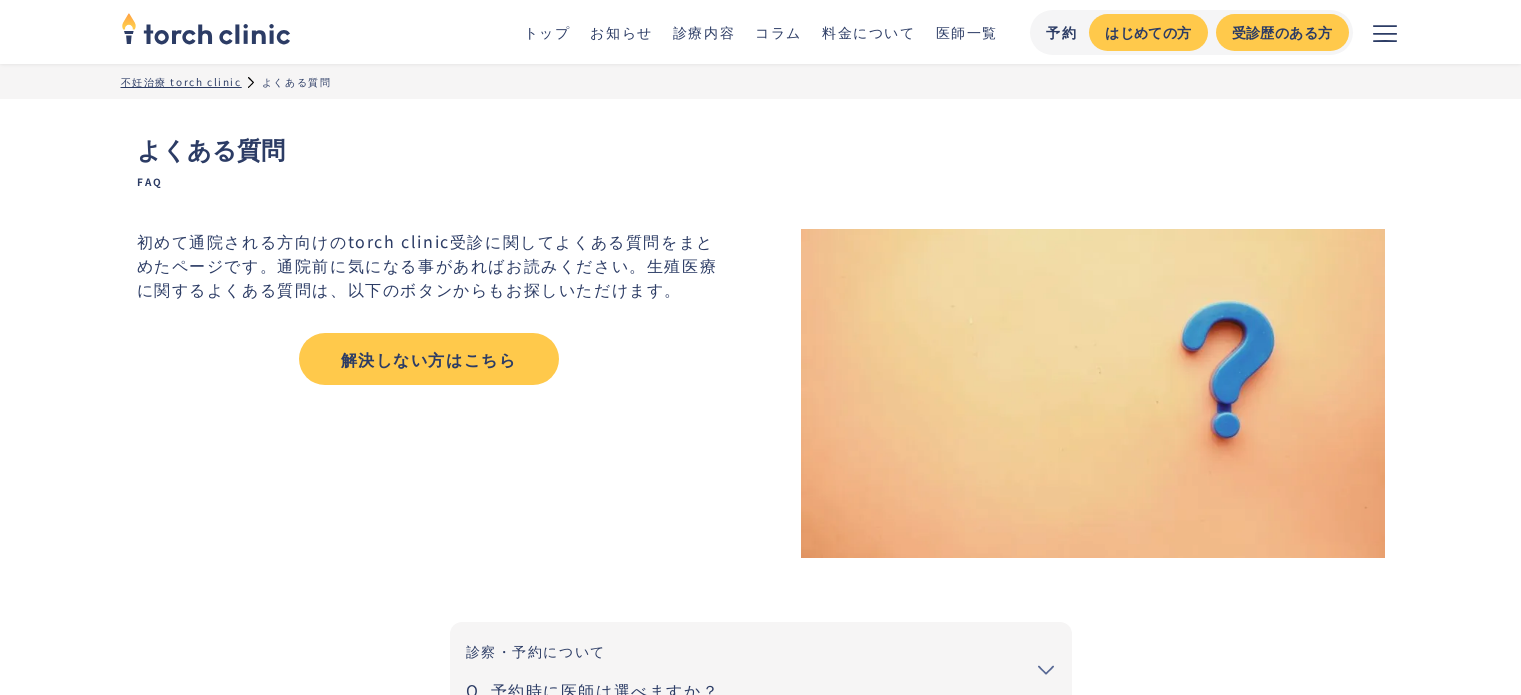 scroll, scrollTop: 229, scrollLeft: 0, axis: vertical 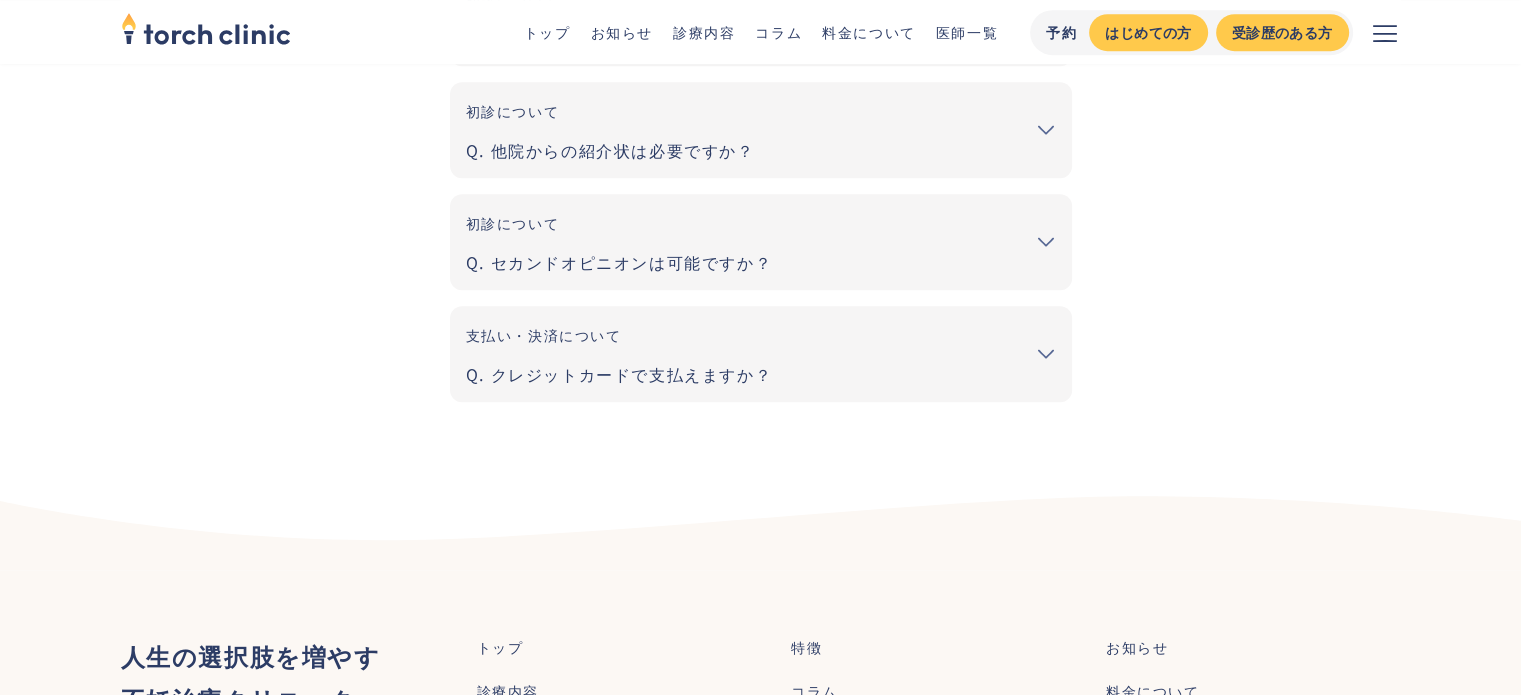 click on "支払い・決済について
クレジットカードで支払えますか？
はい、可能です。VISA/mastercard/JCB/AMEX/DISCOVER をご利用いただけます。
また、コンビニ支払いもご利用いただけます。" at bounding box center (761, 354) 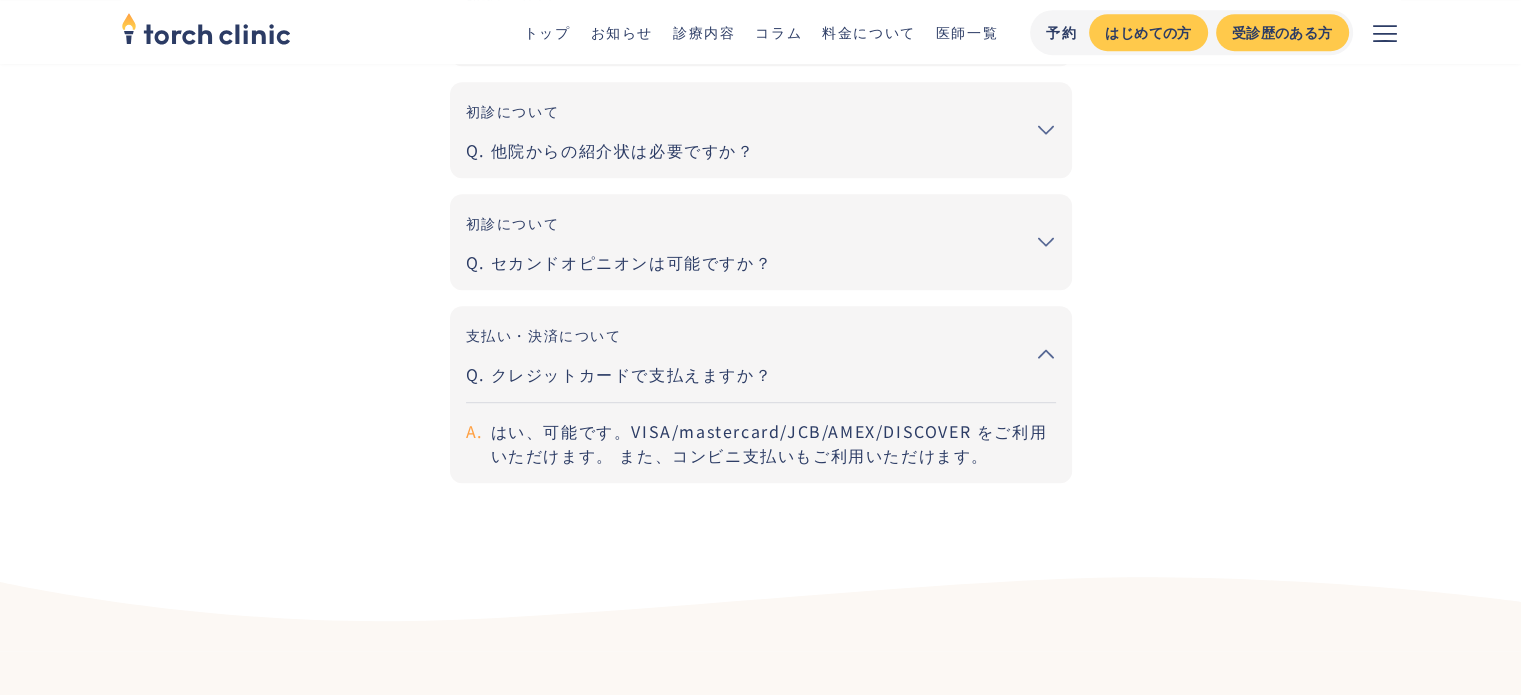 click at bounding box center [1047, 354] 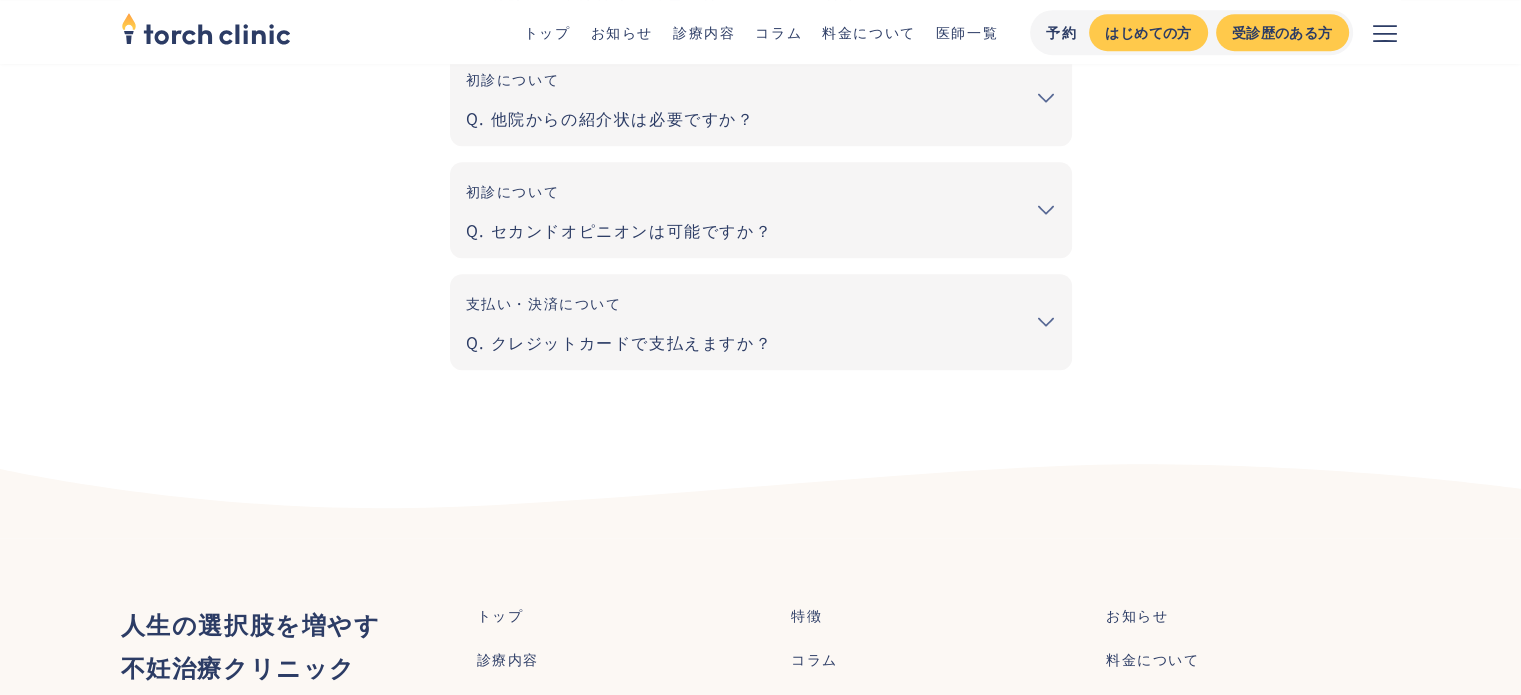 scroll, scrollTop: 900, scrollLeft: 0, axis: vertical 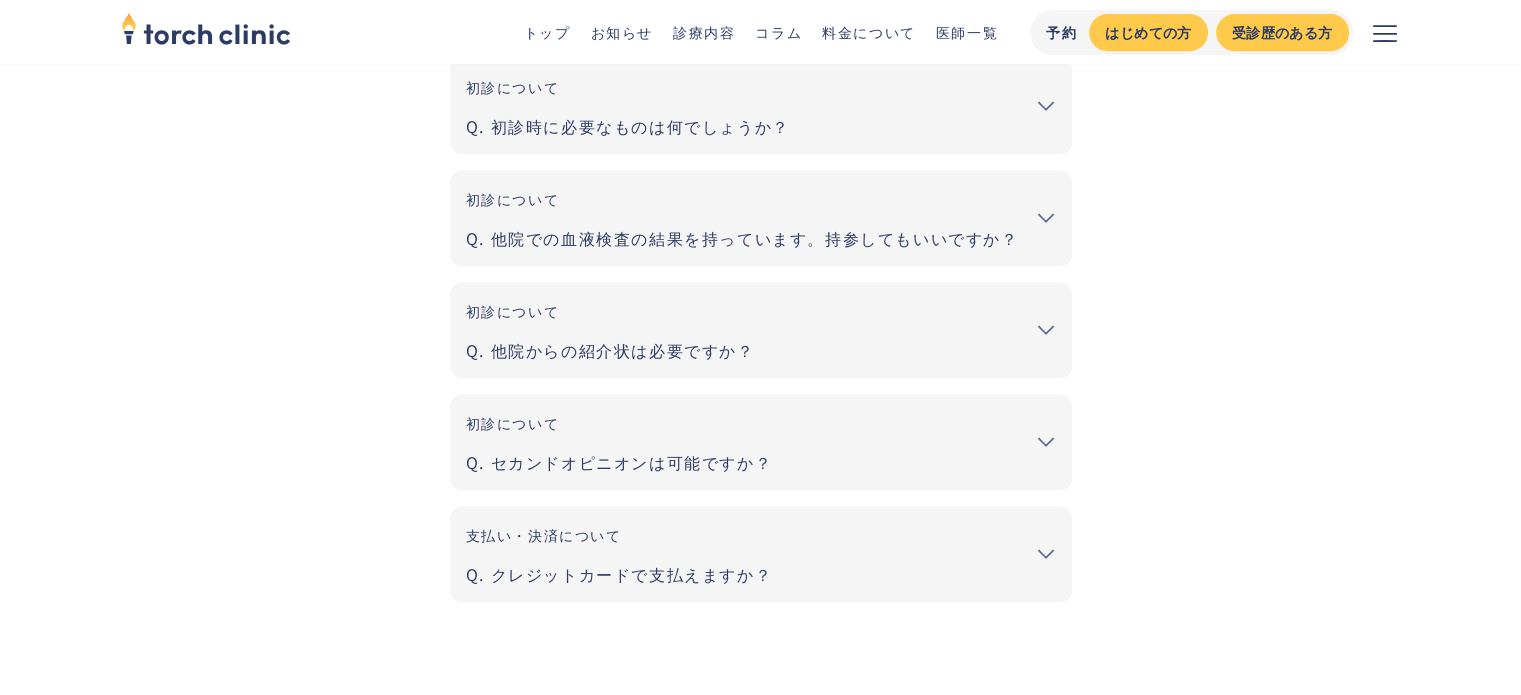 click at bounding box center [1047, 330] 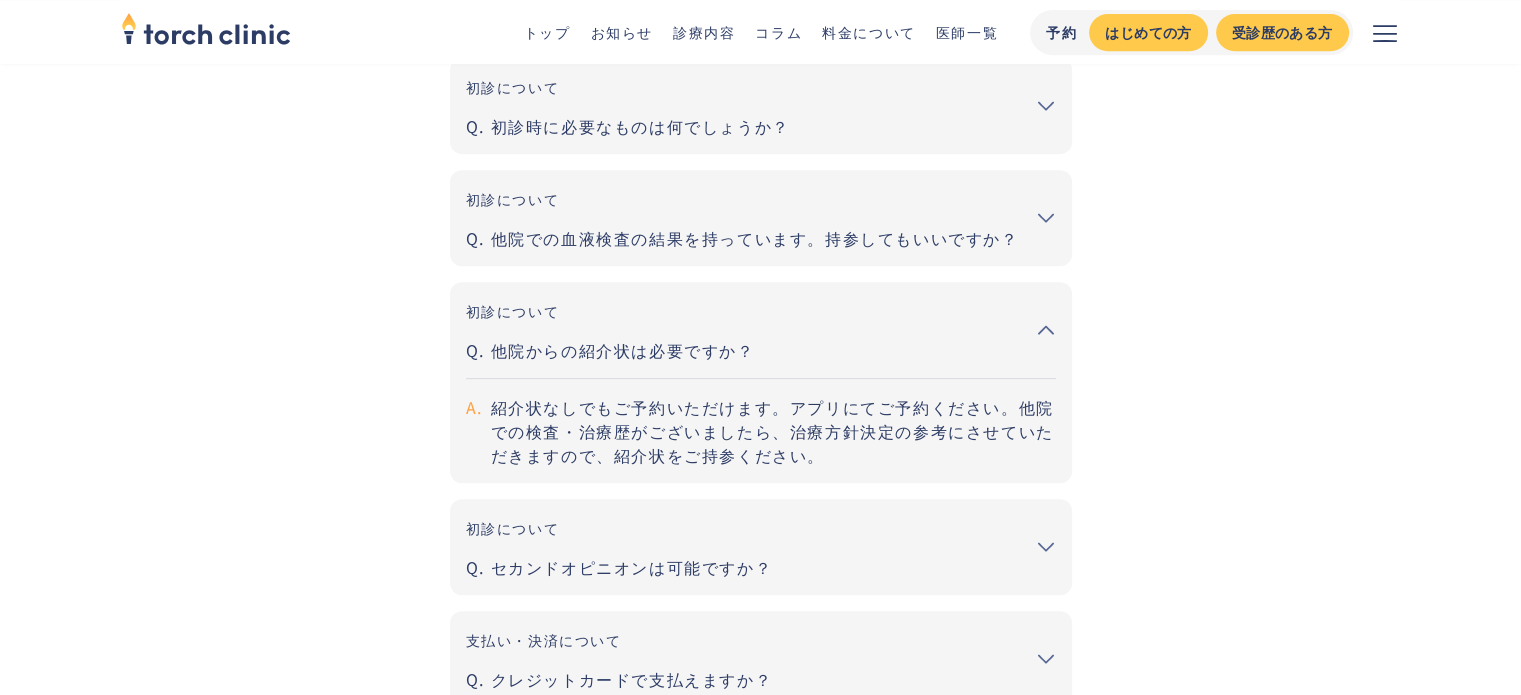 click at bounding box center (1047, 330) 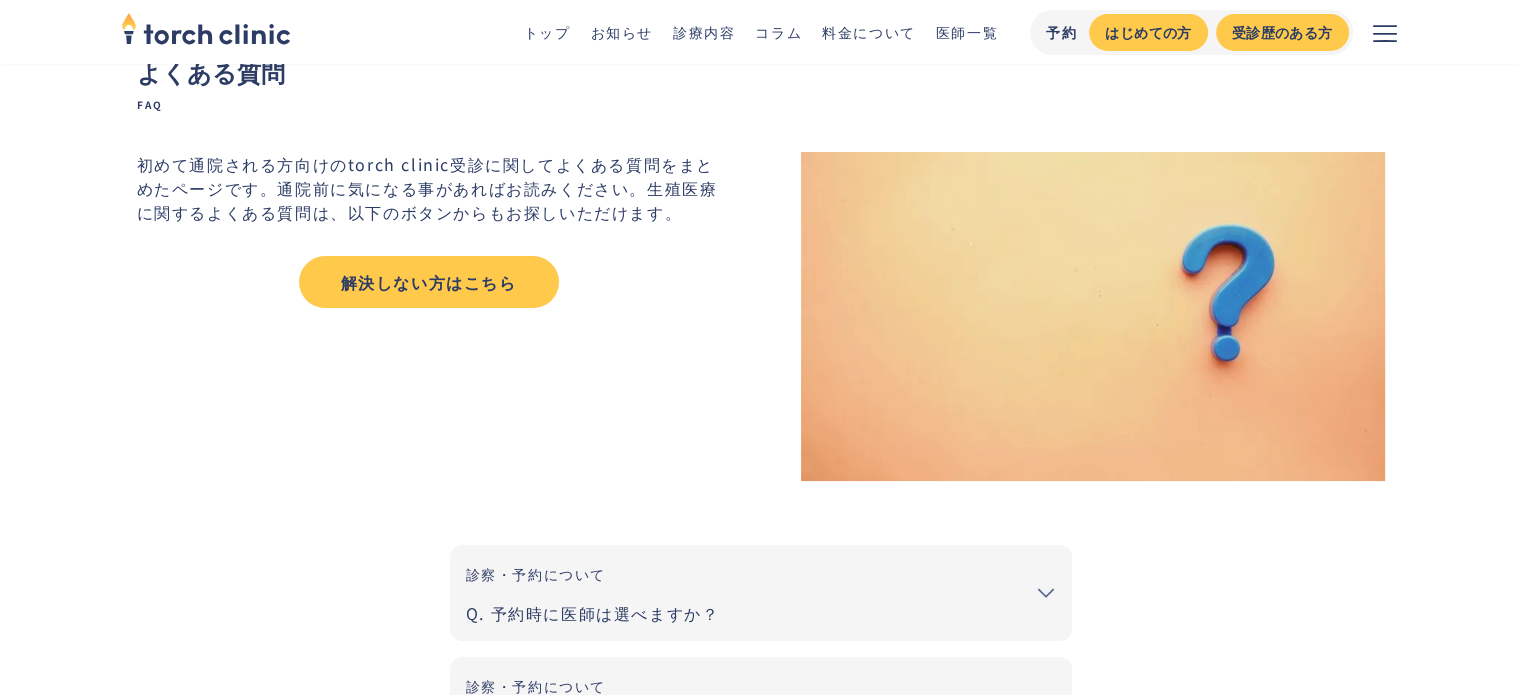 scroll, scrollTop: 0, scrollLeft: 0, axis: both 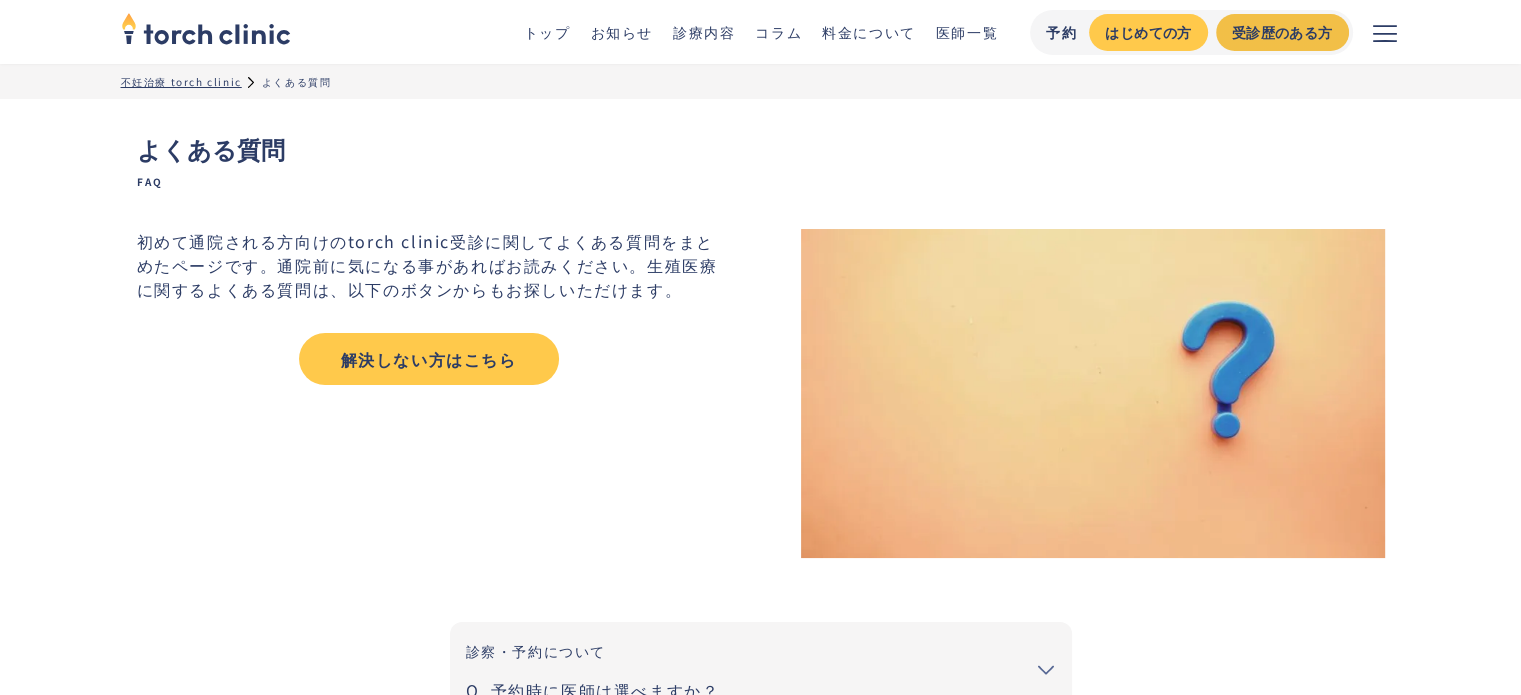 click on "受診歴のある方" at bounding box center (1282, 32) 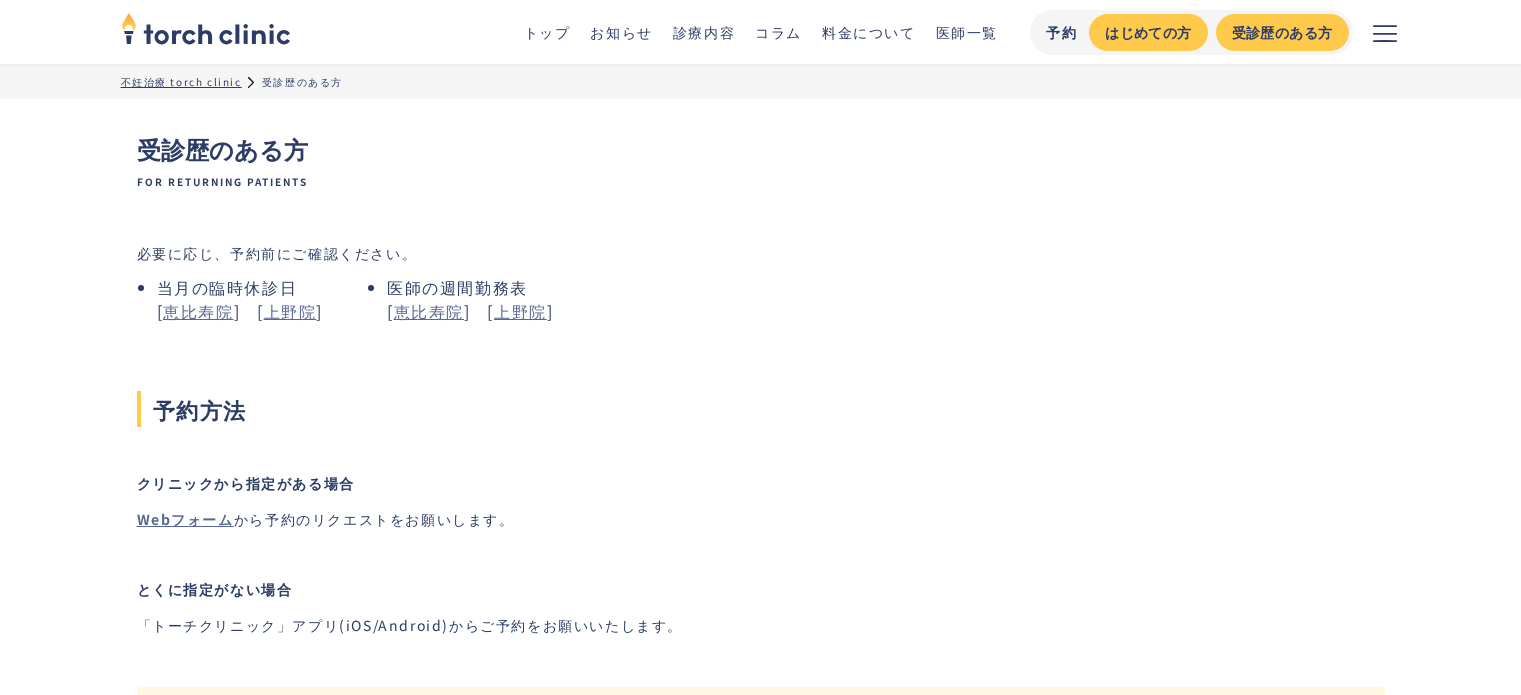 scroll, scrollTop: 0, scrollLeft: 0, axis: both 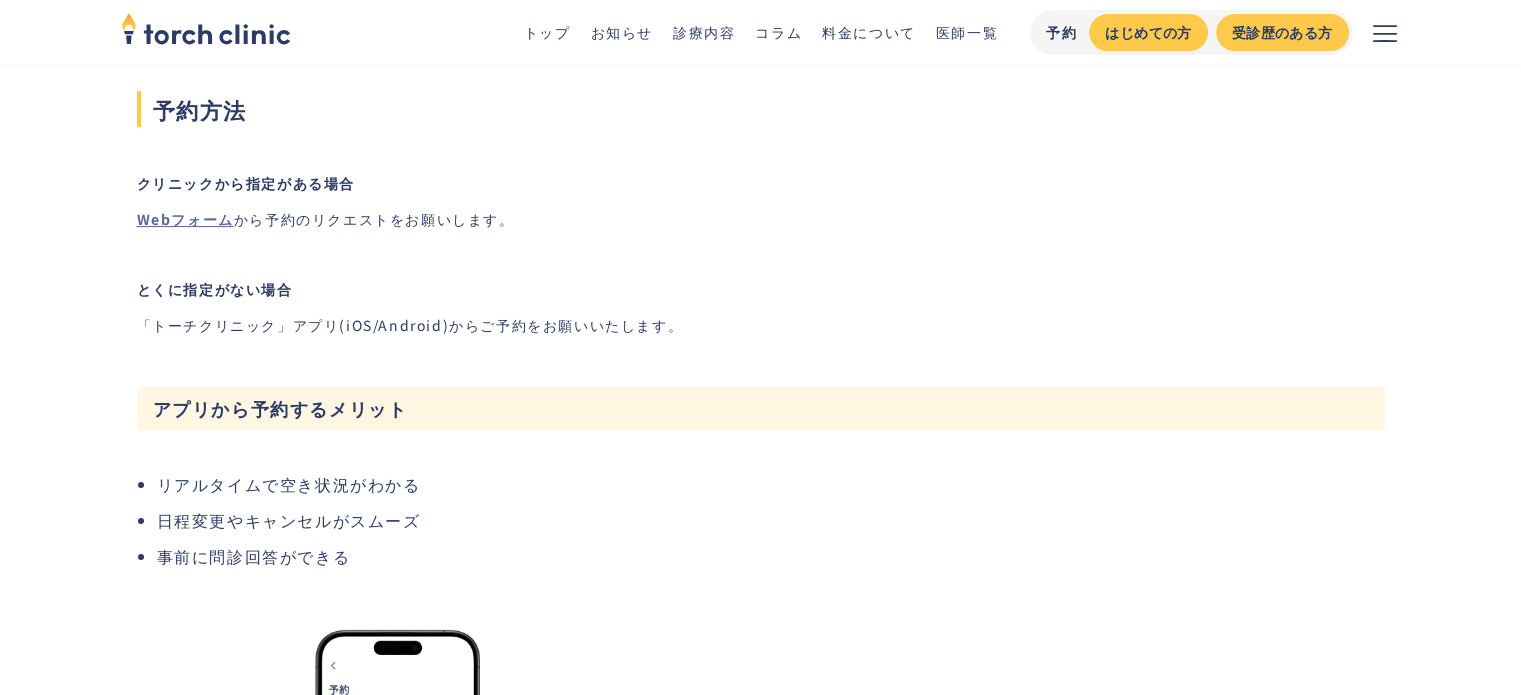 click on "Webフォーム" at bounding box center (185, 219) 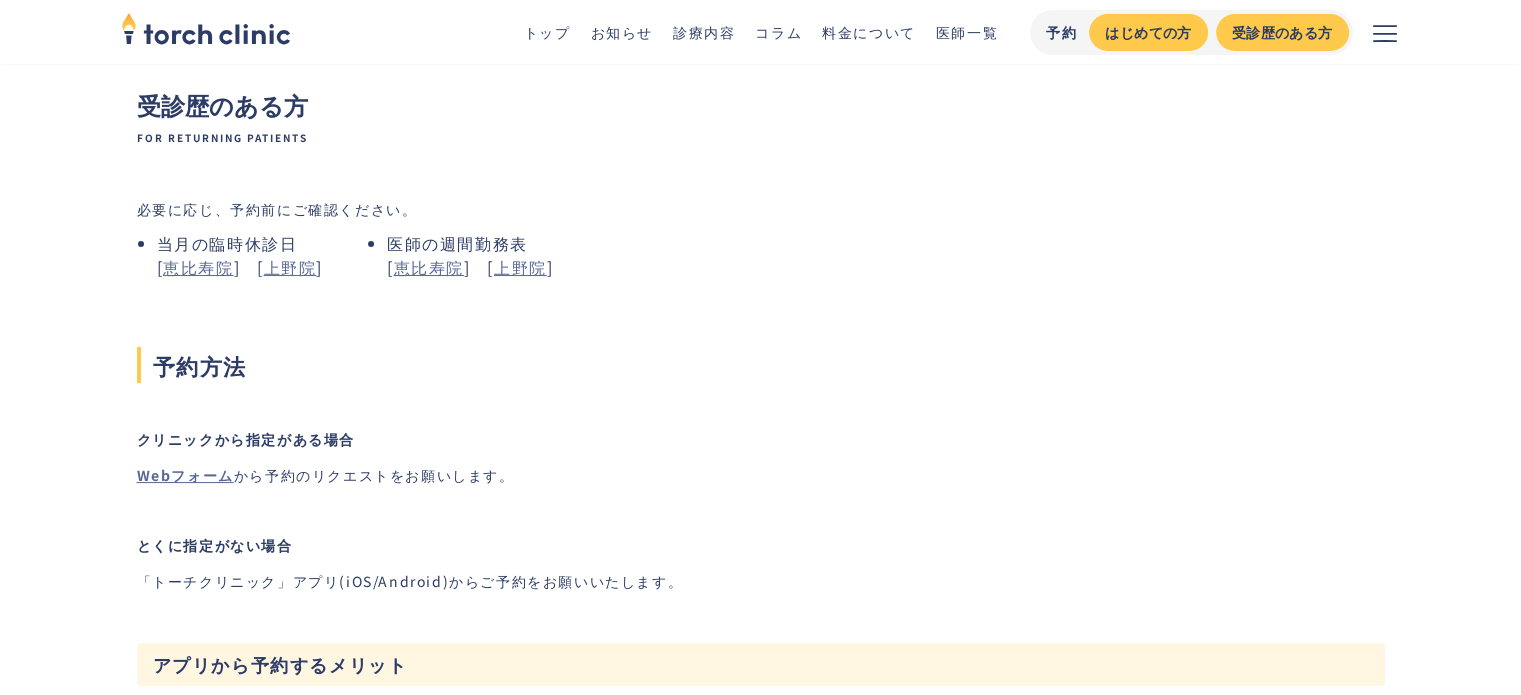 scroll, scrollTop: 0, scrollLeft: 0, axis: both 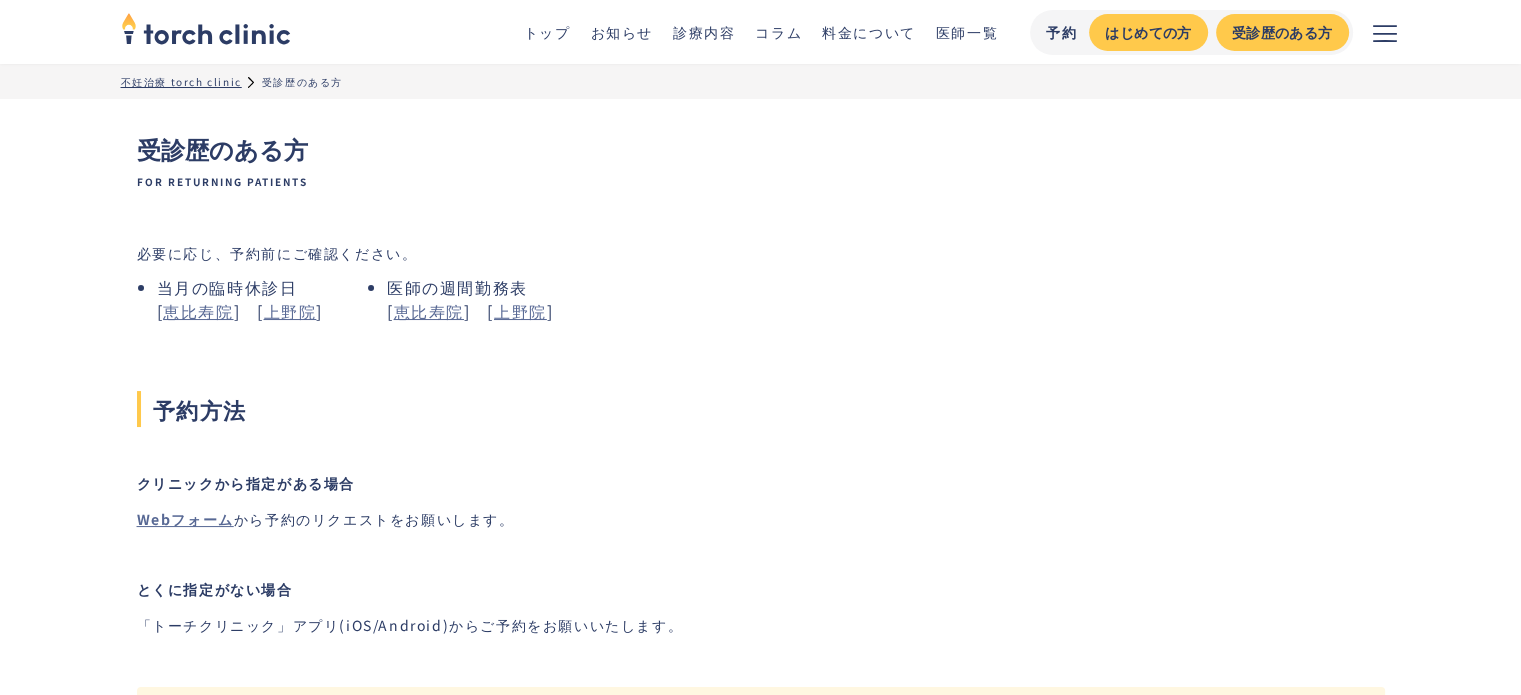 click on "トップ" at bounding box center (547, 32) 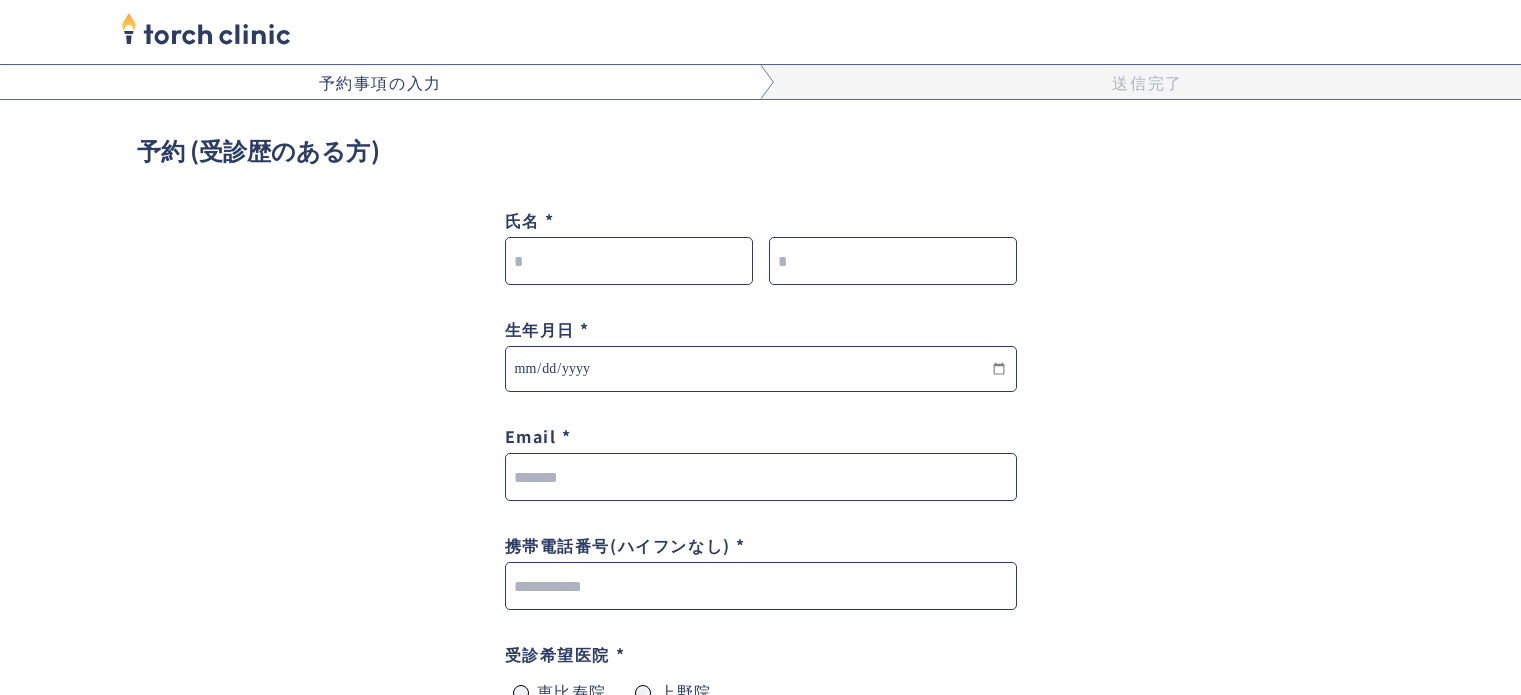 scroll, scrollTop: 0, scrollLeft: 0, axis: both 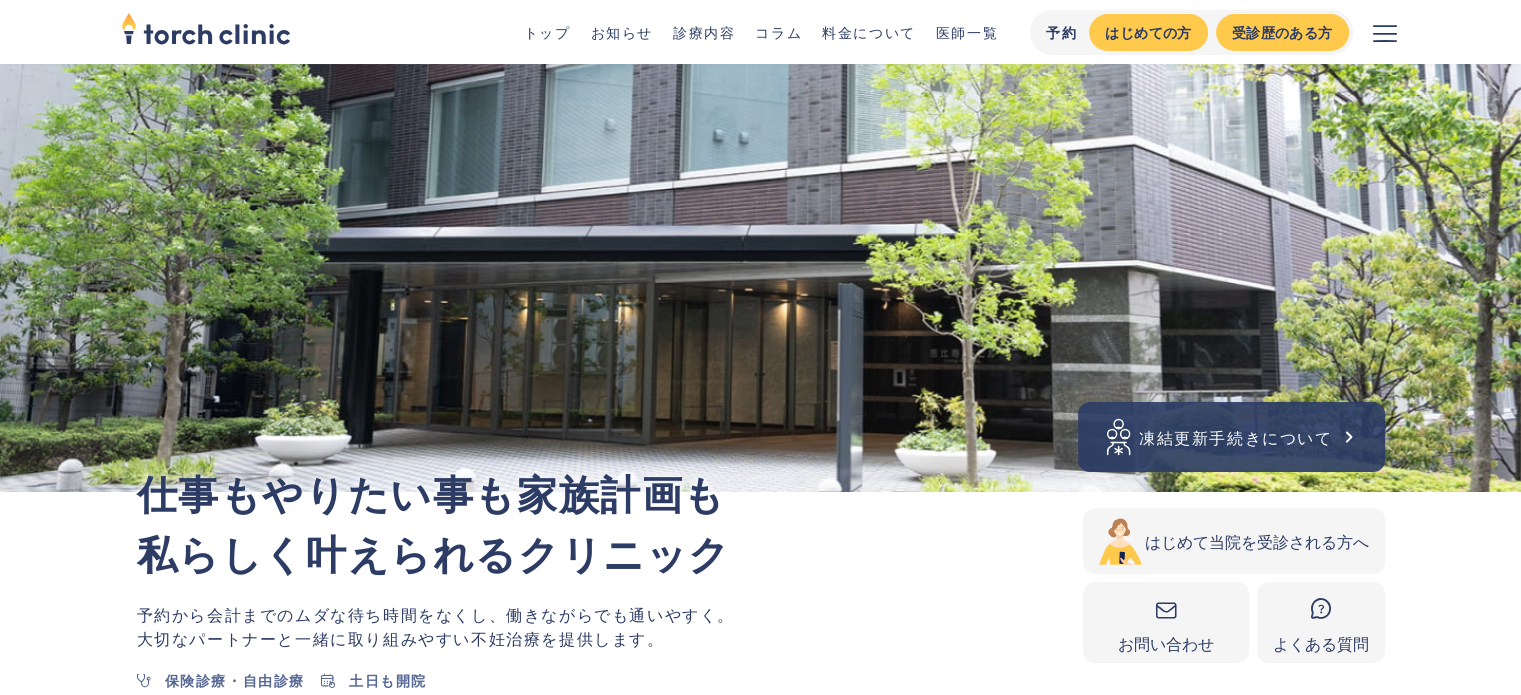click at bounding box center (1385, 33) 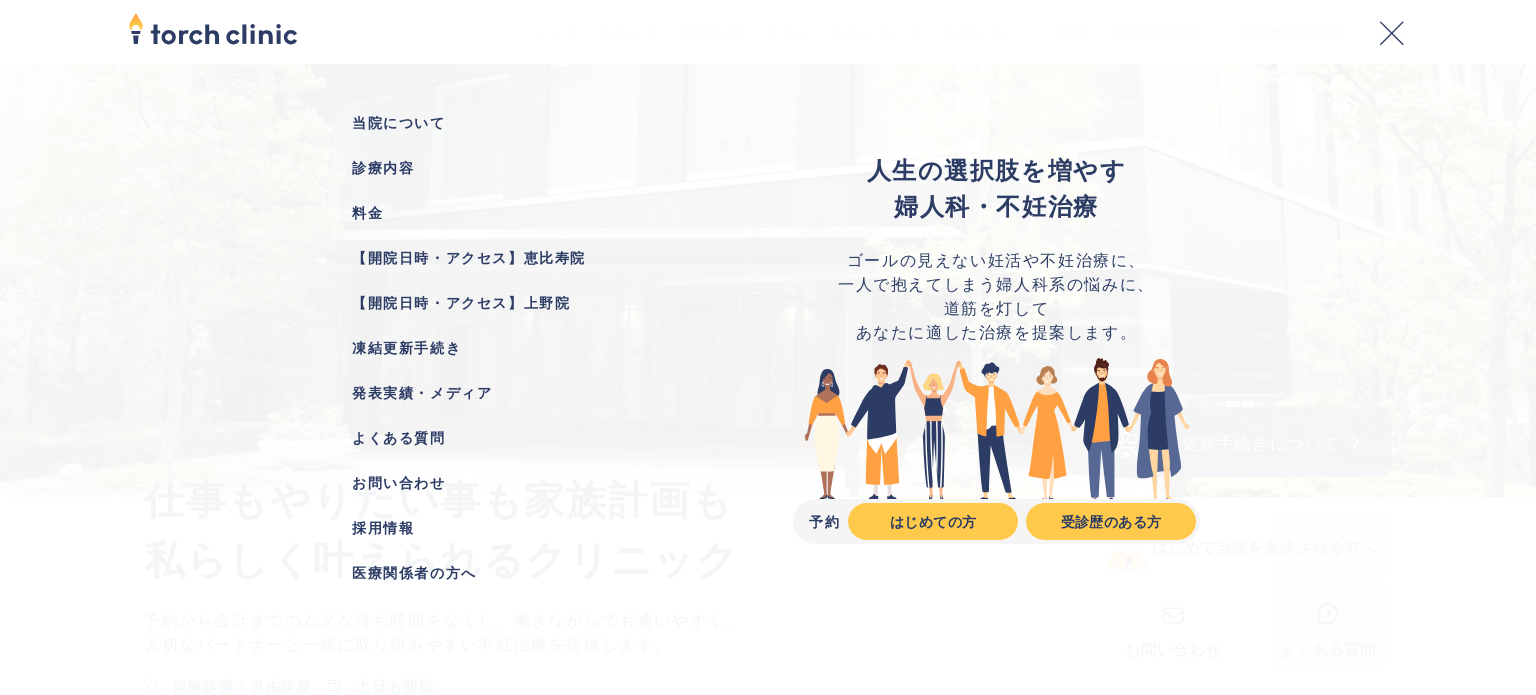 click on "当院について" at bounding box center [539, 122] 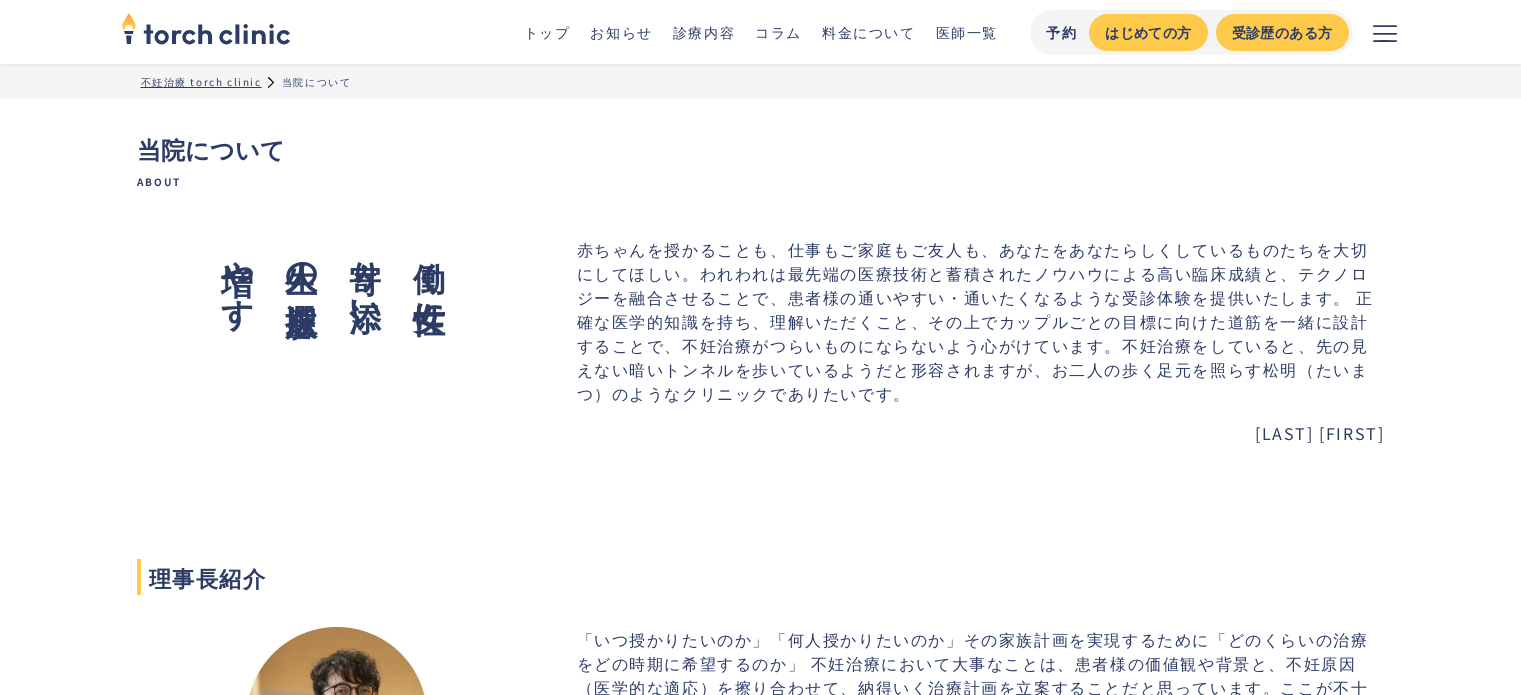 scroll, scrollTop: 0, scrollLeft: 0, axis: both 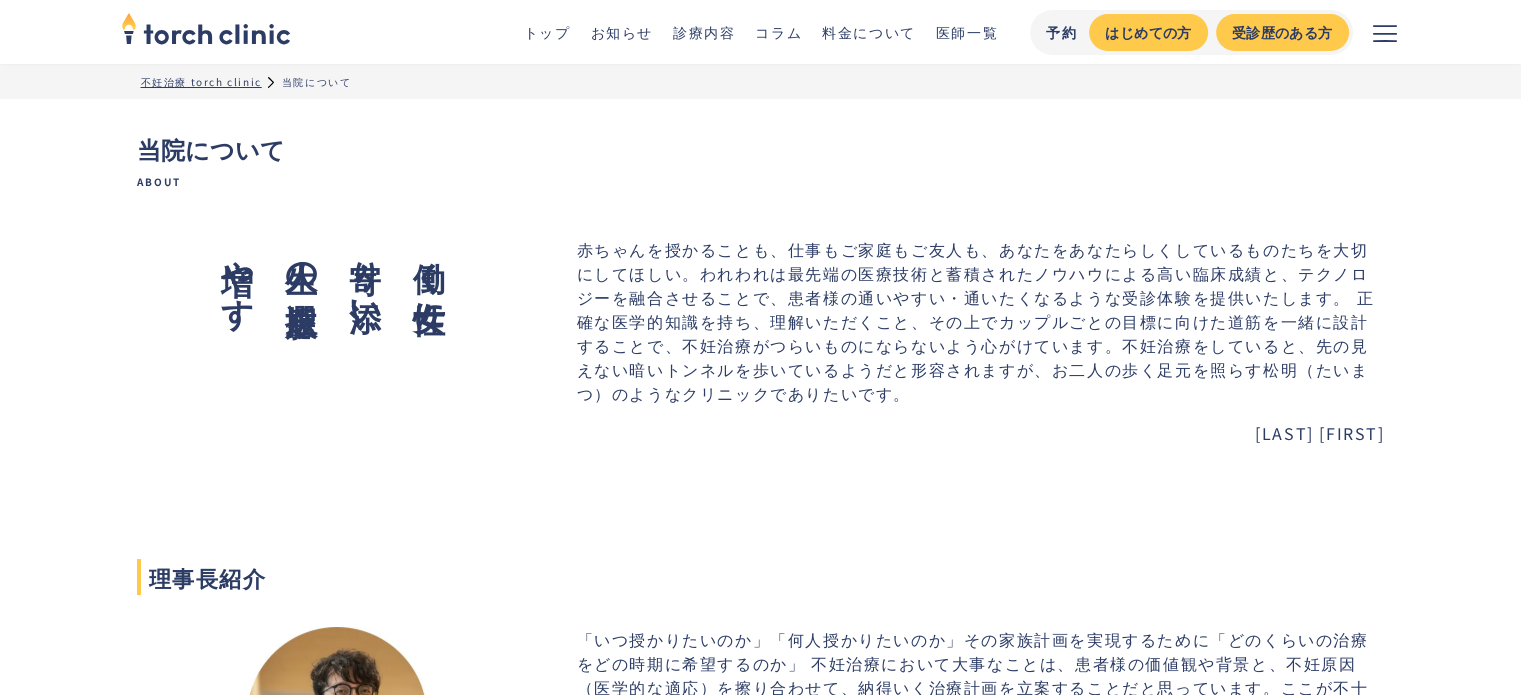 click at bounding box center (1385, 33) 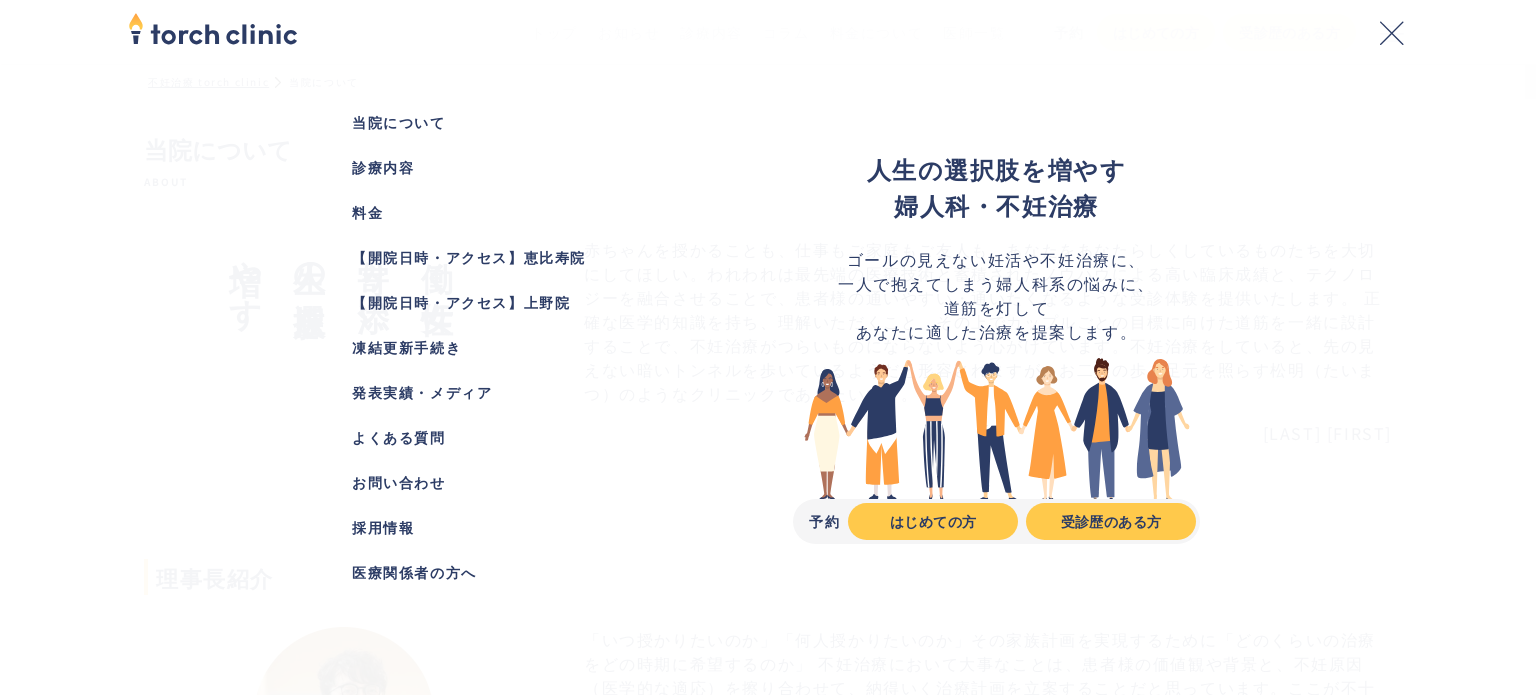 click on "当院について" at bounding box center [539, 122] 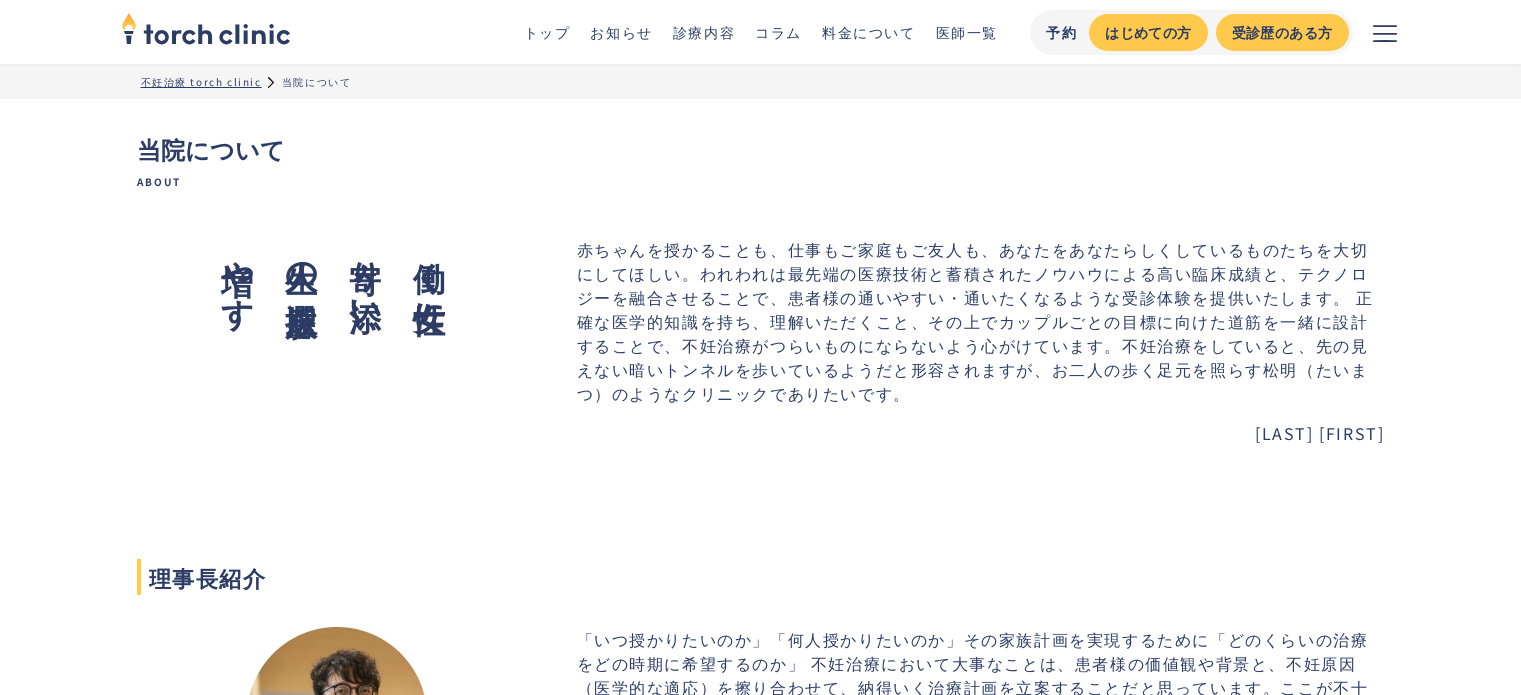 scroll, scrollTop: 0, scrollLeft: 0, axis: both 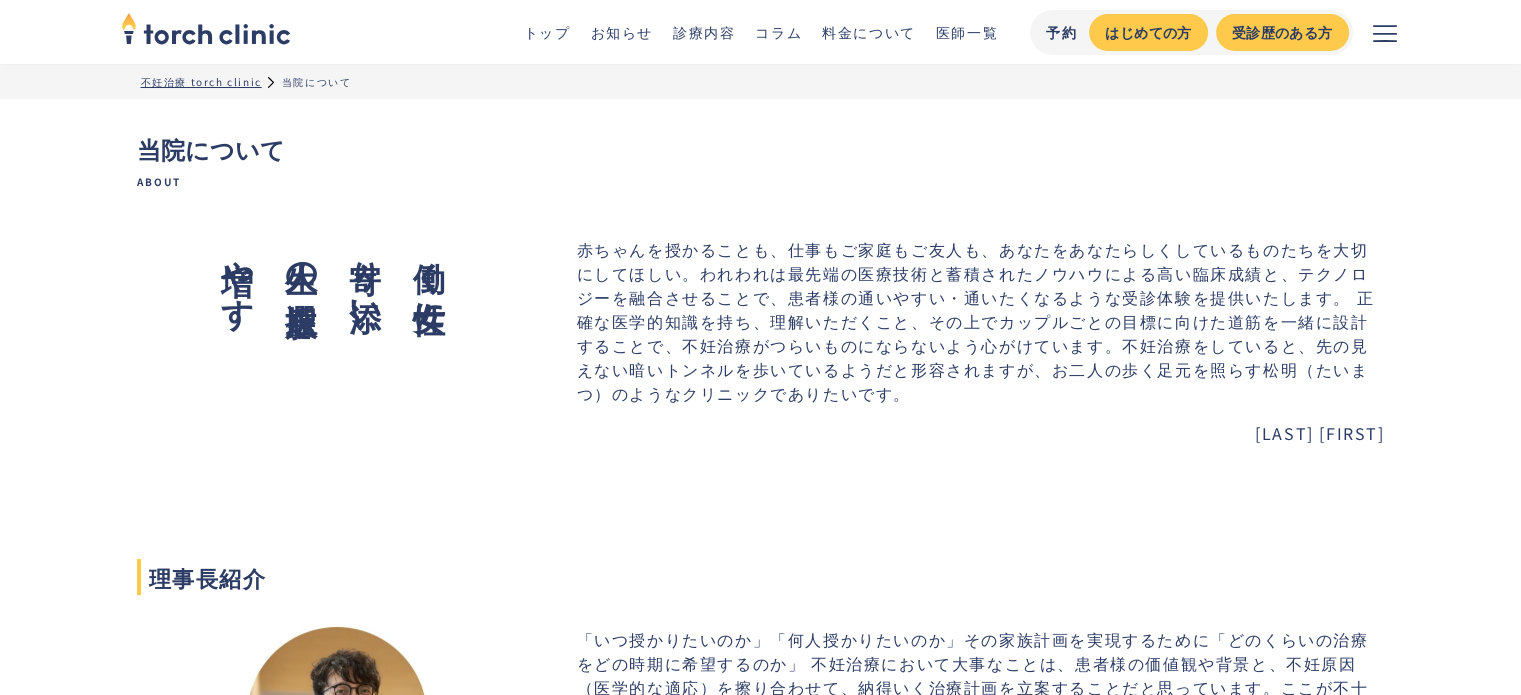click on "お知らせ" at bounding box center [621, 32] 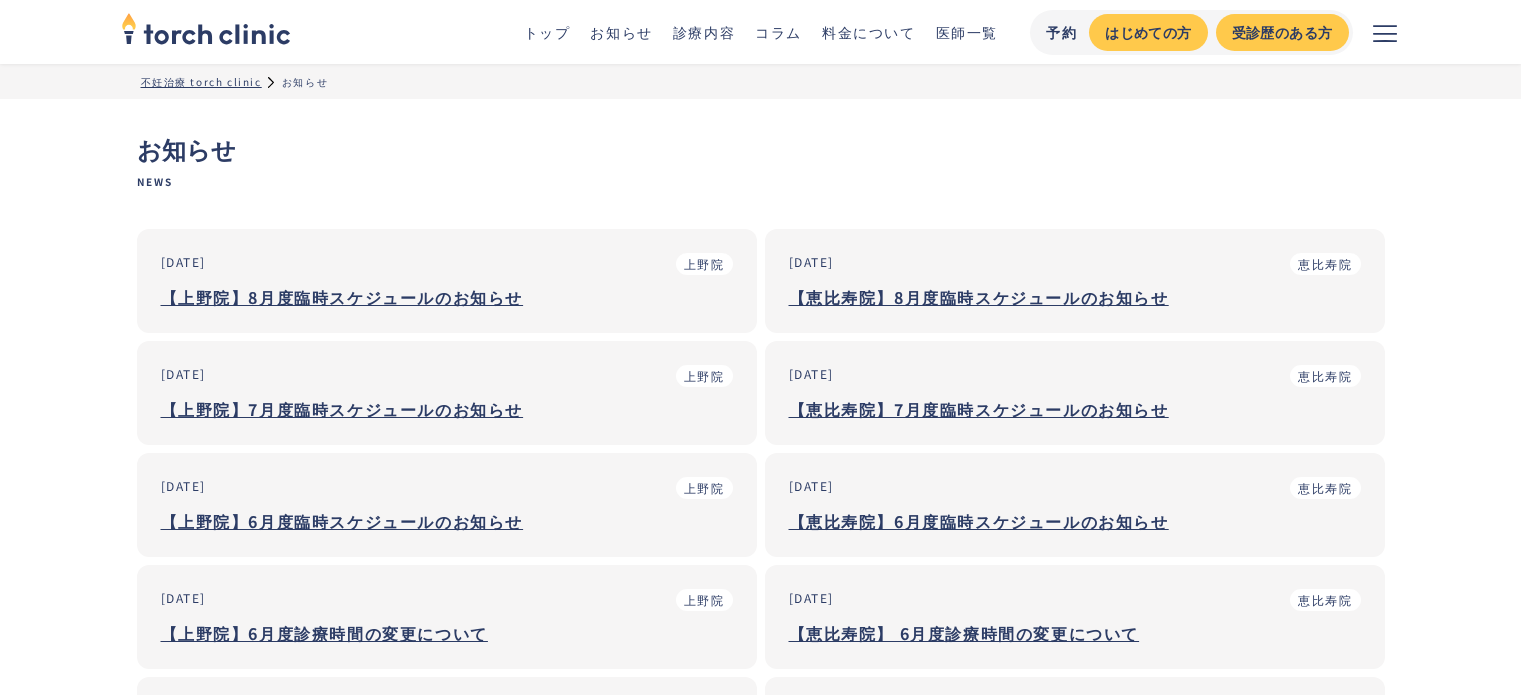 scroll, scrollTop: 0, scrollLeft: 0, axis: both 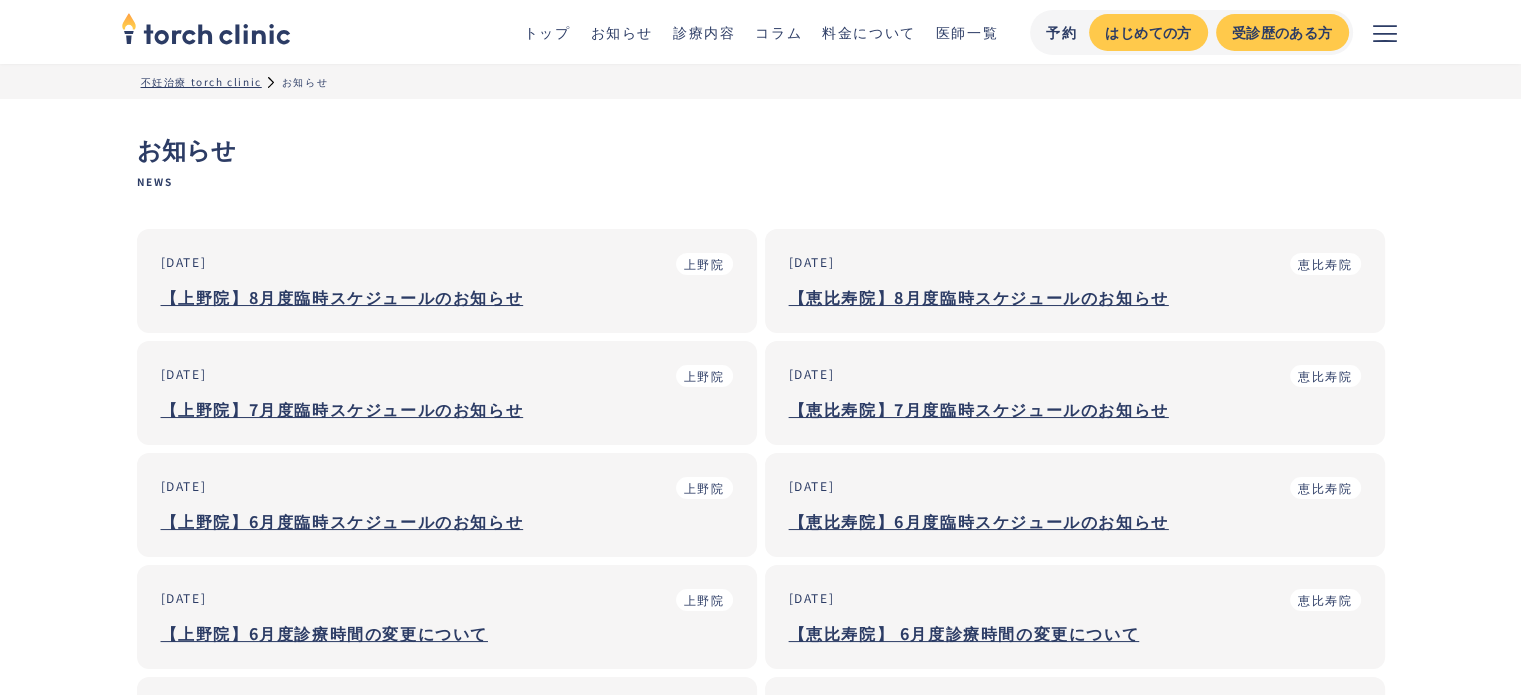 click on "トップ お知らせ 診療内容 コラム 料金について 医師一覧 予約 はじめての方 受診歴のある方" at bounding box center [761, 32] 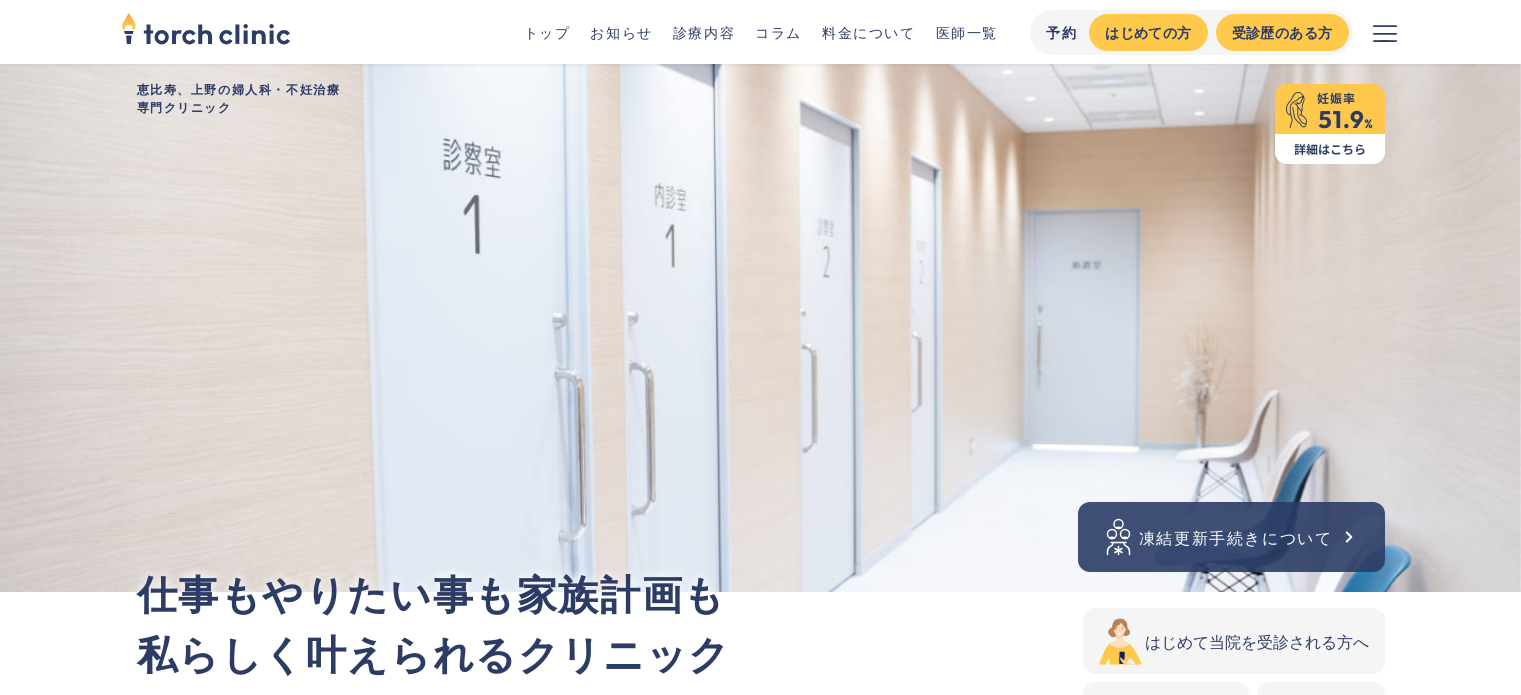 scroll, scrollTop: 456, scrollLeft: 0, axis: vertical 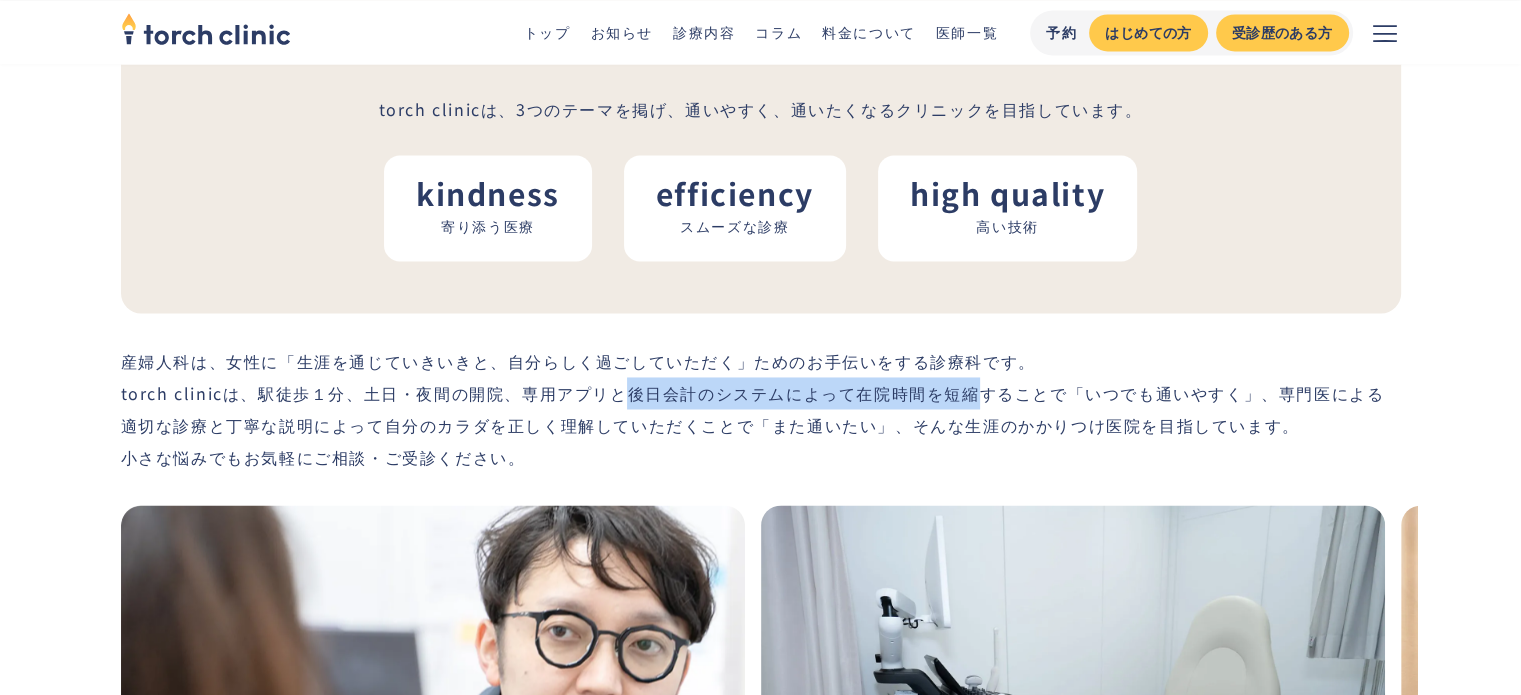 drag, startPoint x: 626, startPoint y: 386, endPoint x: 981, endPoint y: 394, distance: 355.09012 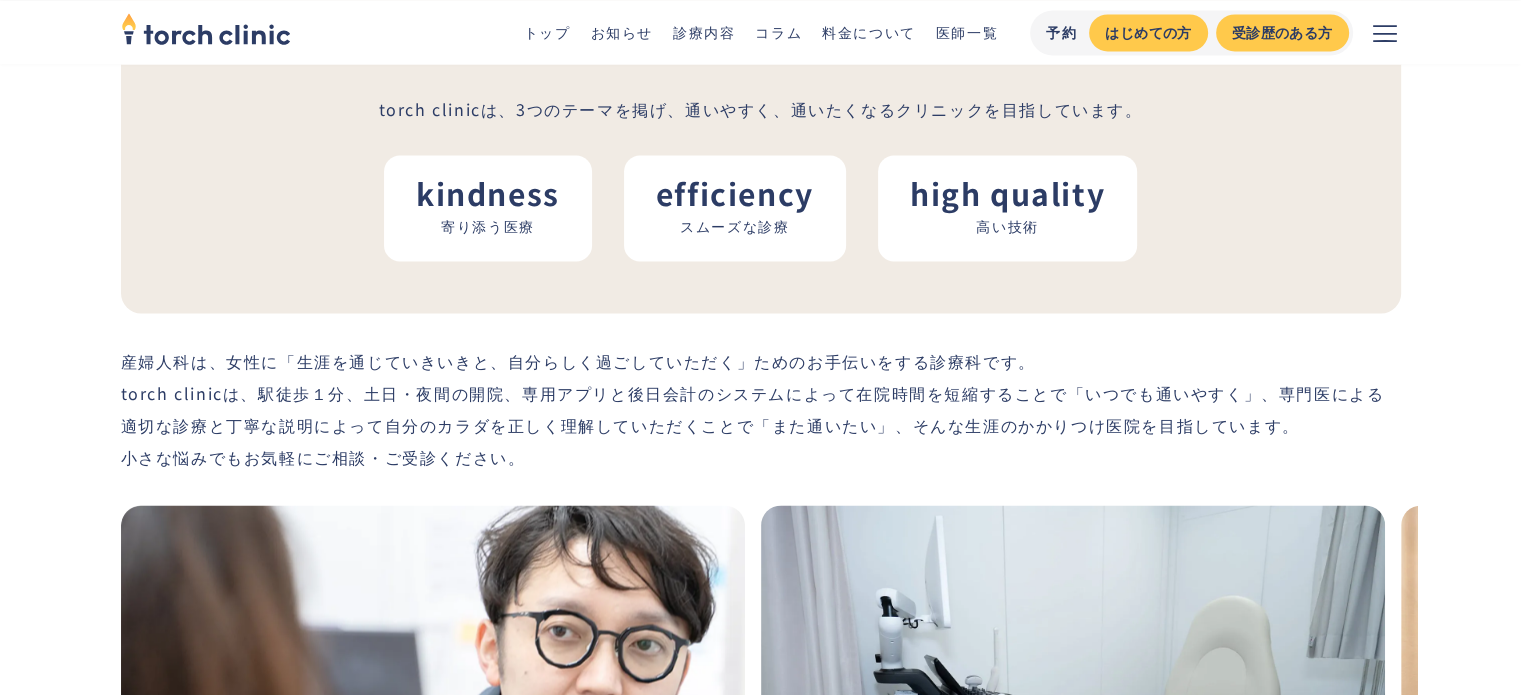 click on "産婦人科は、女性に「生涯を通じていきいきと、自分らしく過ごしていただく」ためのお手伝いをする診療科です。 torch clinicは、駅徒歩１分、土日・夜間の開院、専用アプリと後日会計のシステムによって在院時間を短縮することで「いつでも通いやすく」、専門医による適切な診療と丁寧な説明によって自分のカラダを正しく理解していただくことで「また通いたい」、そんな生涯のかかりつけ医院を目指しています。 小さな悩みでもお気軽にご相談・ご受診ください。" at bounding box center (761, 409) 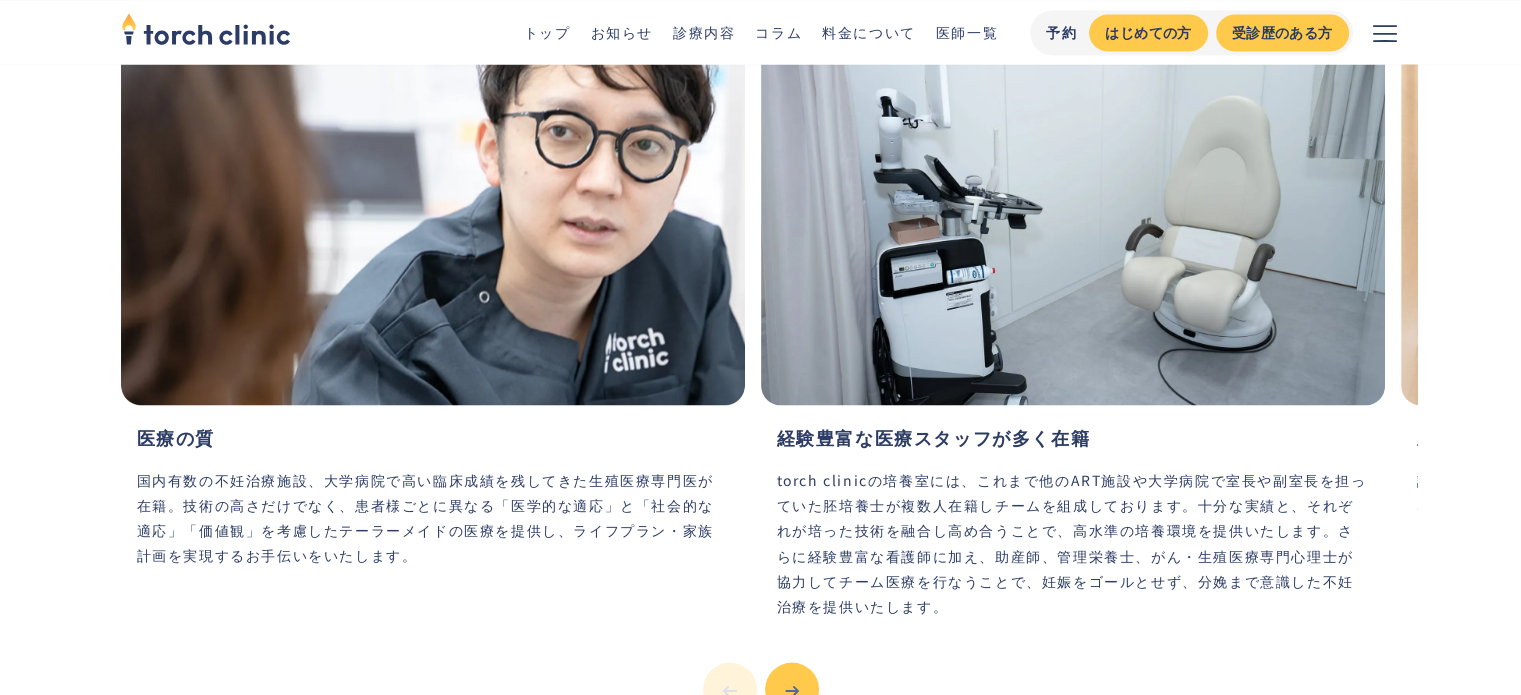 scroll, scrollTop: 3900, scrollLeft: 0, axis: vertical 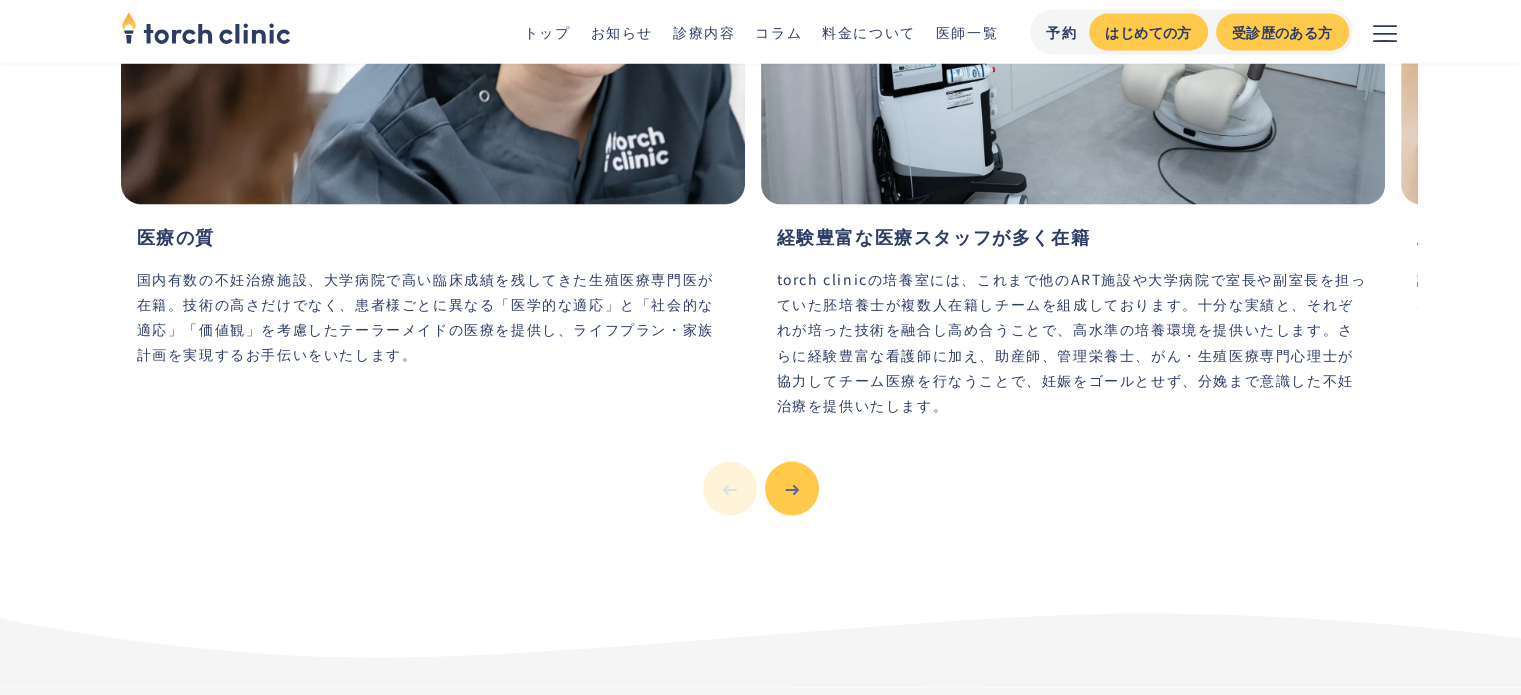click at bounding box center [792, 489] 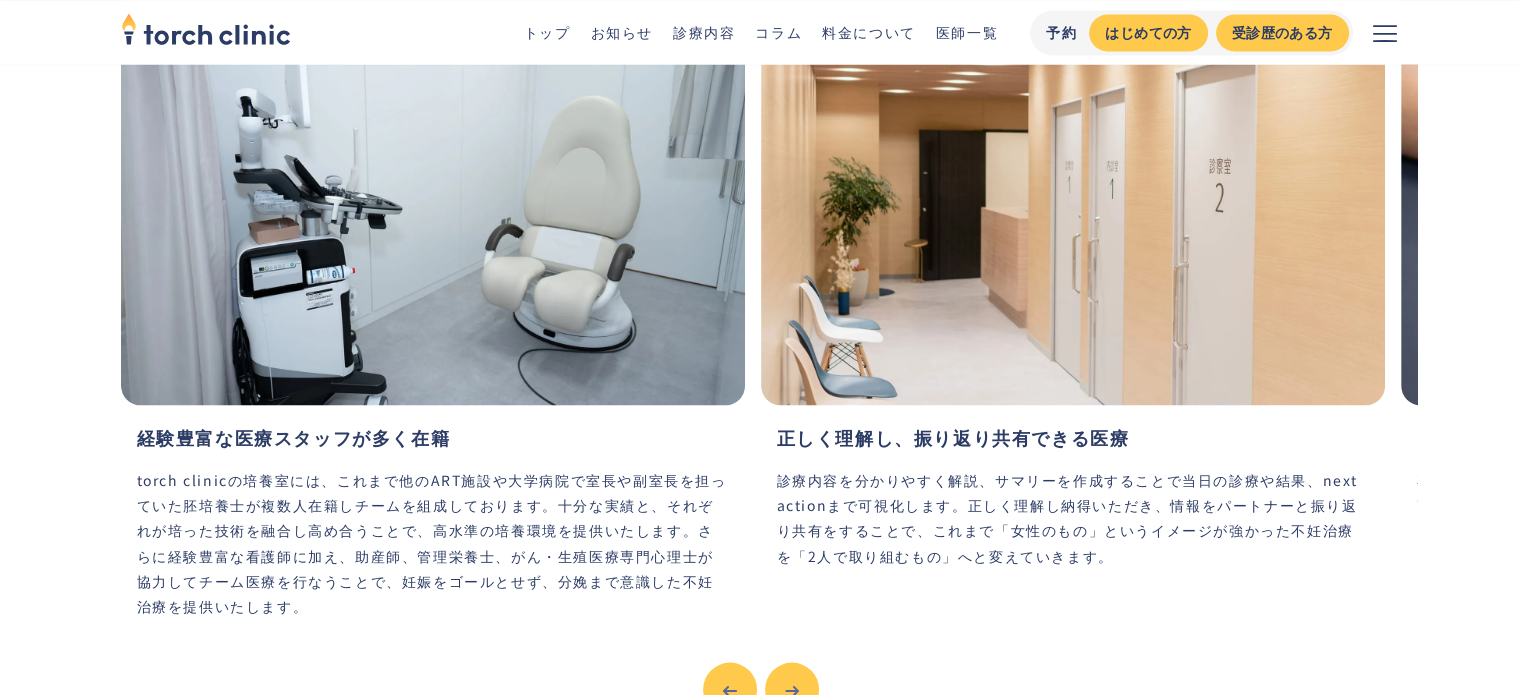 scroll, scrollTop: 3800, scrollLeft: 0, axis: vertical 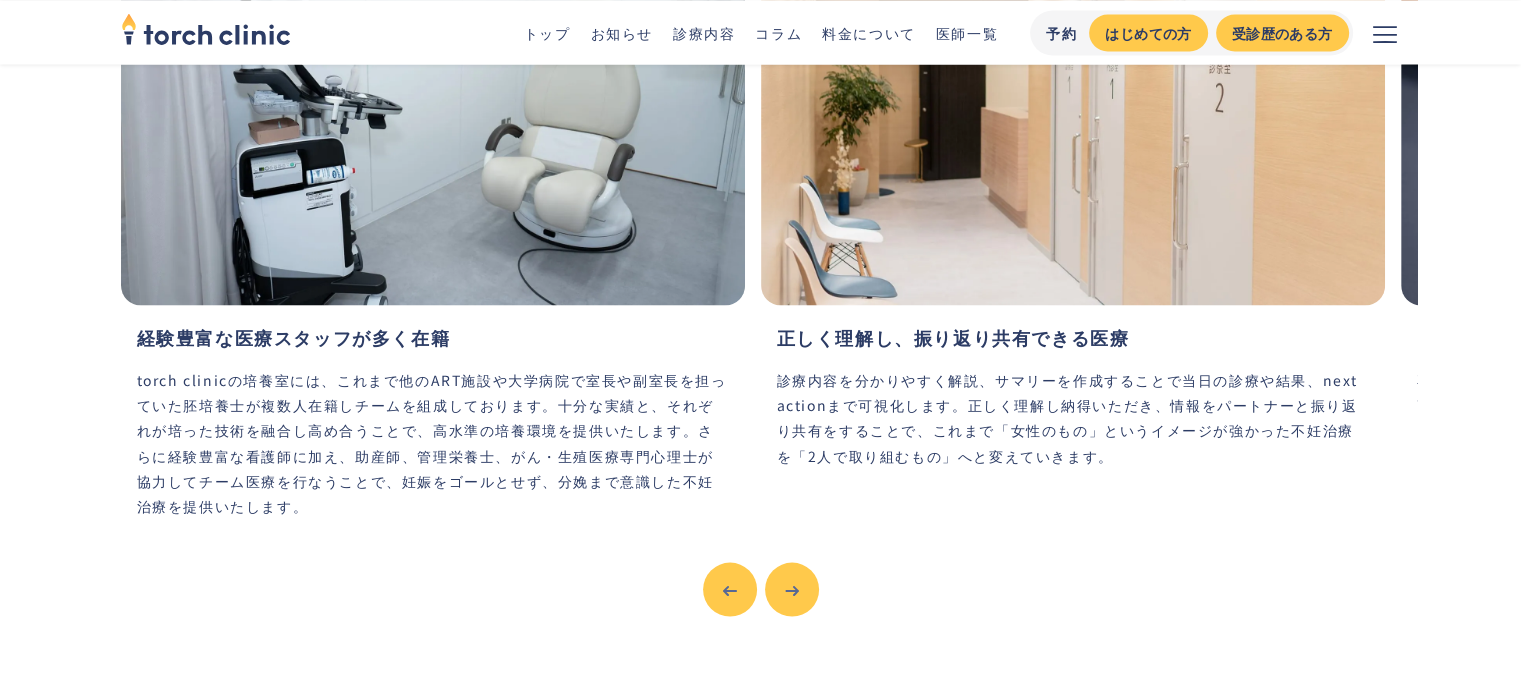 click at bounding box center (792, 589) 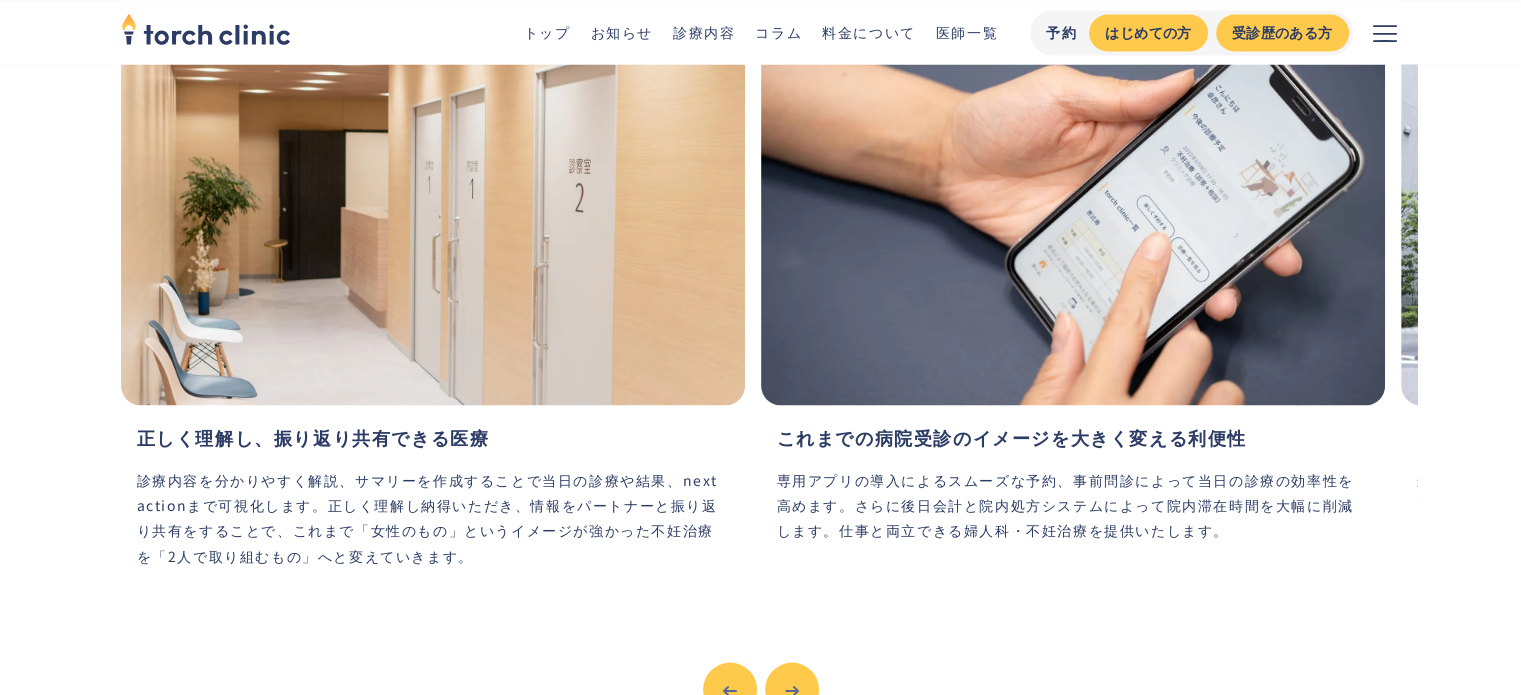scroll, scrollTop: 3800, scrollLeft: 0, axis: vertical 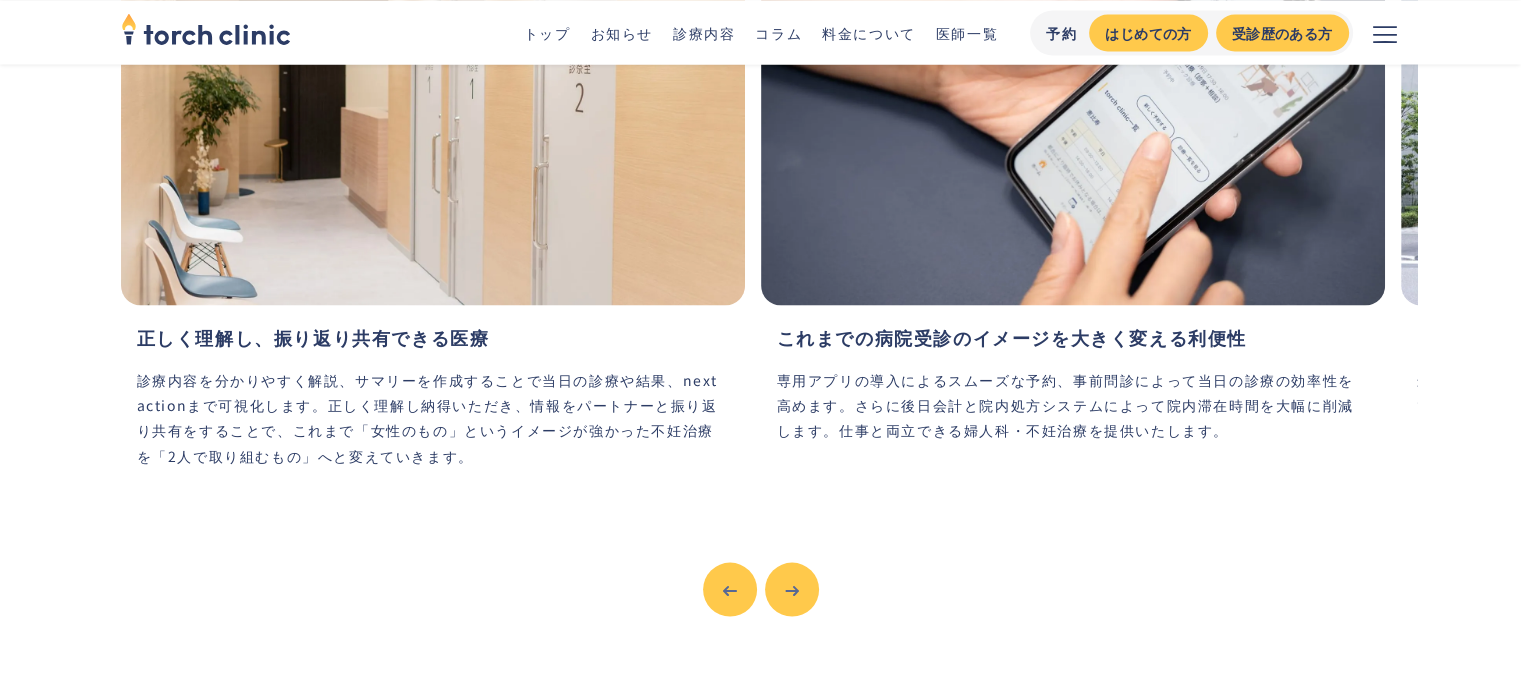 type 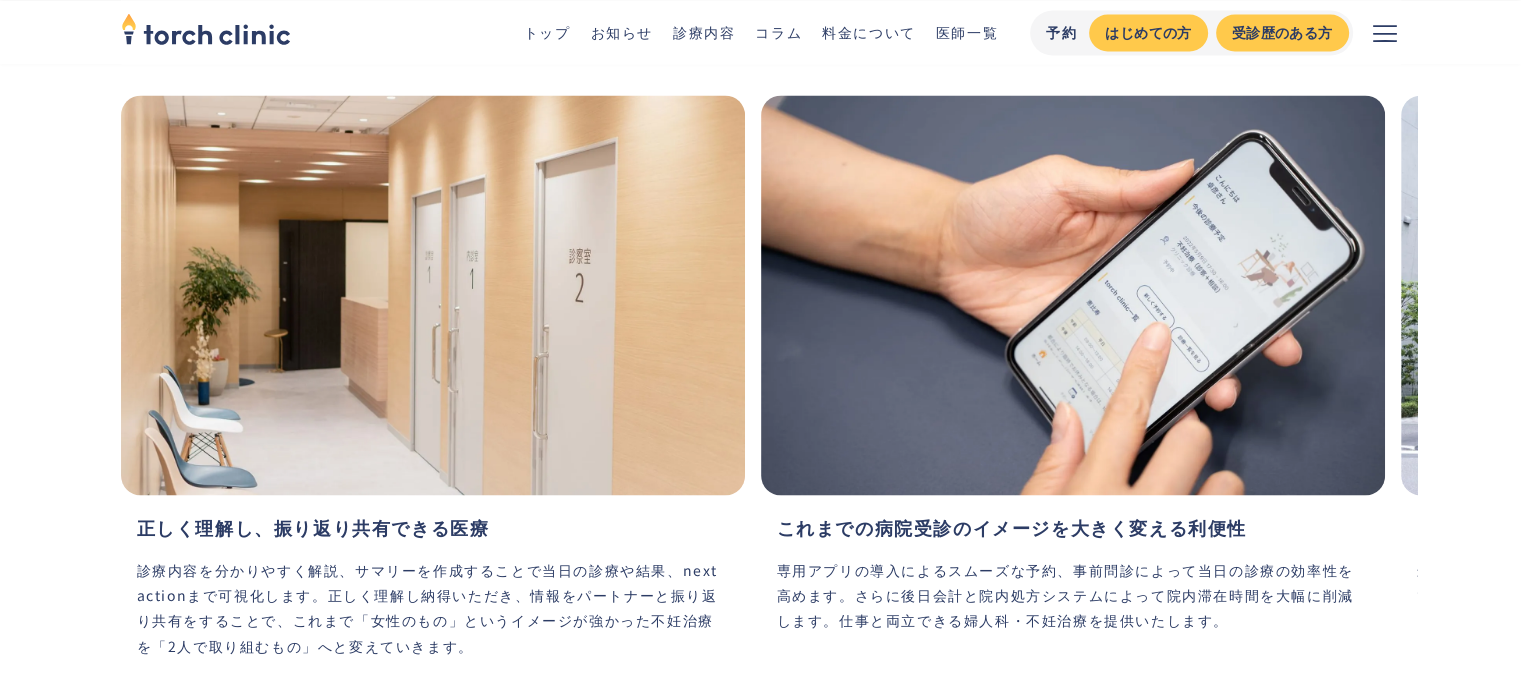 scroll, scrollTop: 3600, scrollLeft: 0, axis: vertical 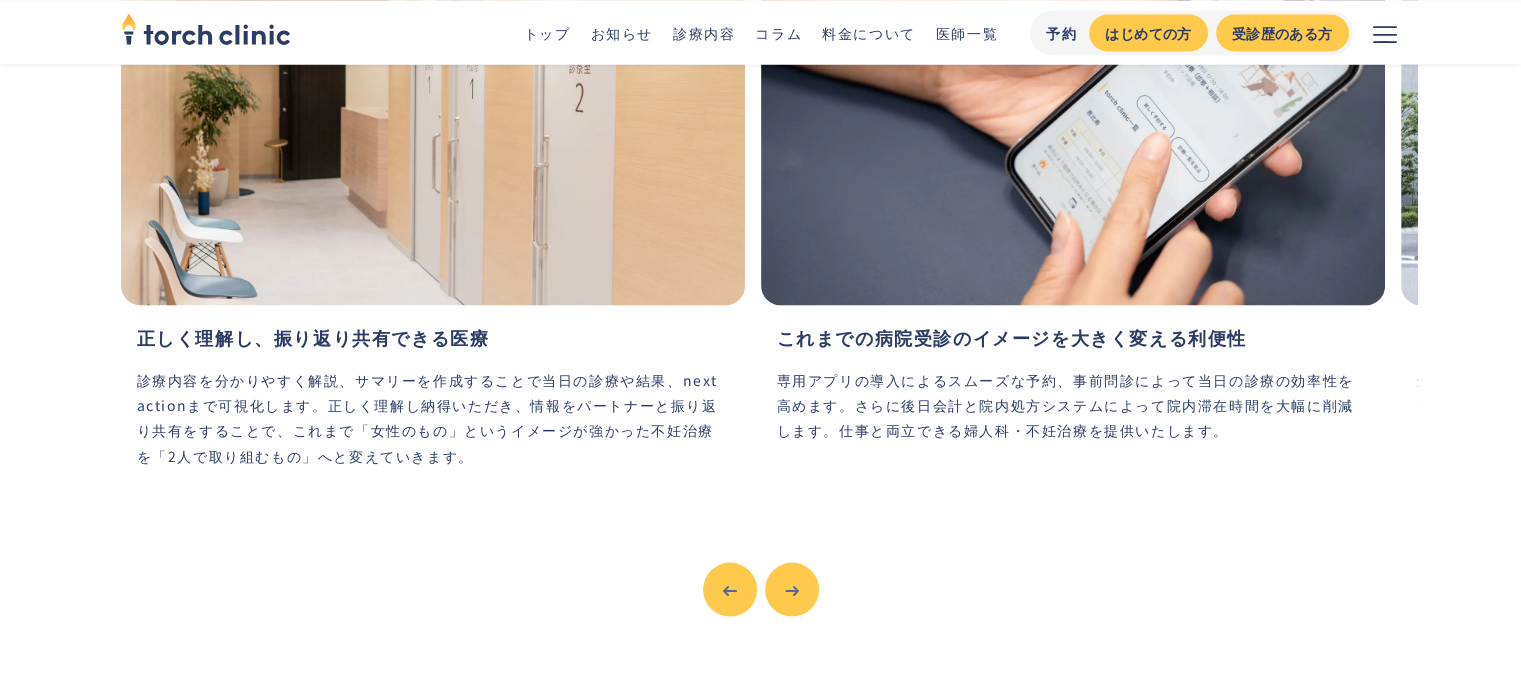 click at bounding box center [792, 590] 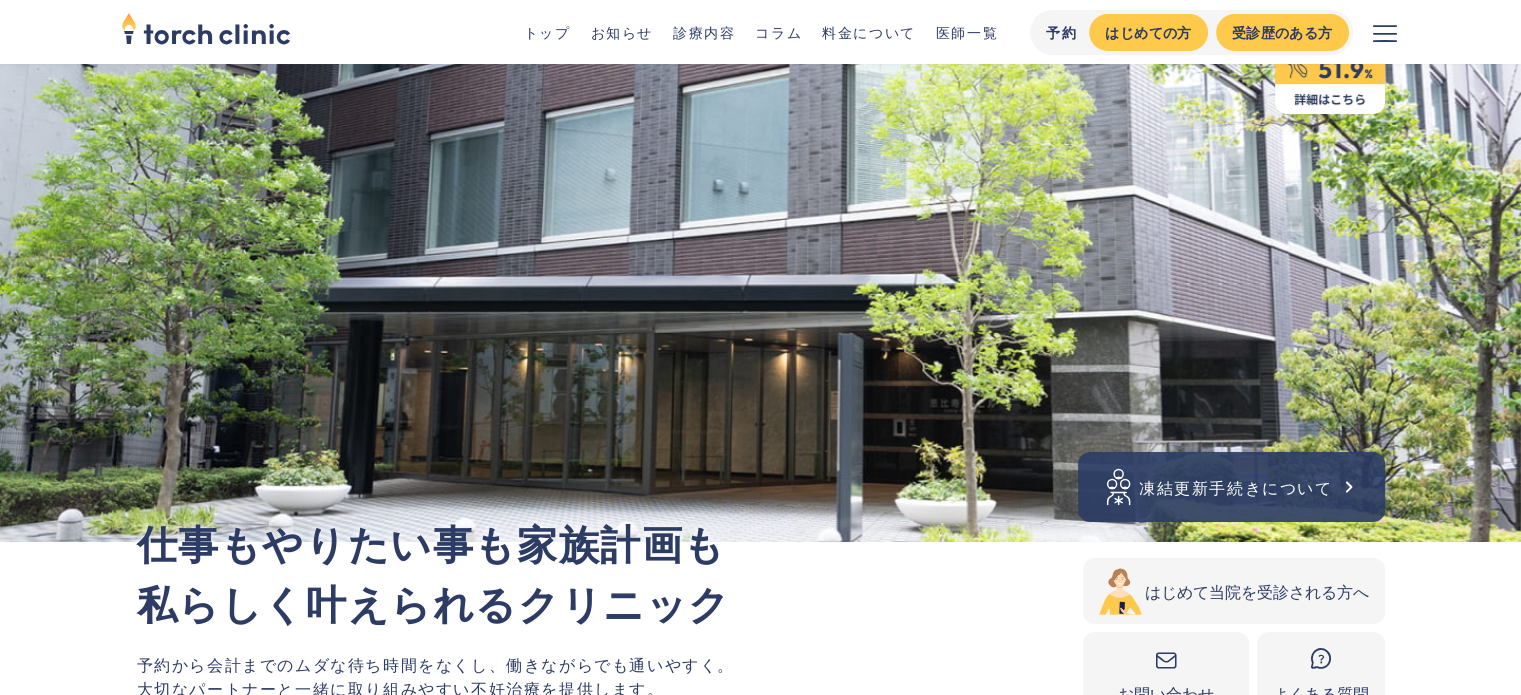 scroll, scrollTop: 0, scrollLeft: 0, axis: both 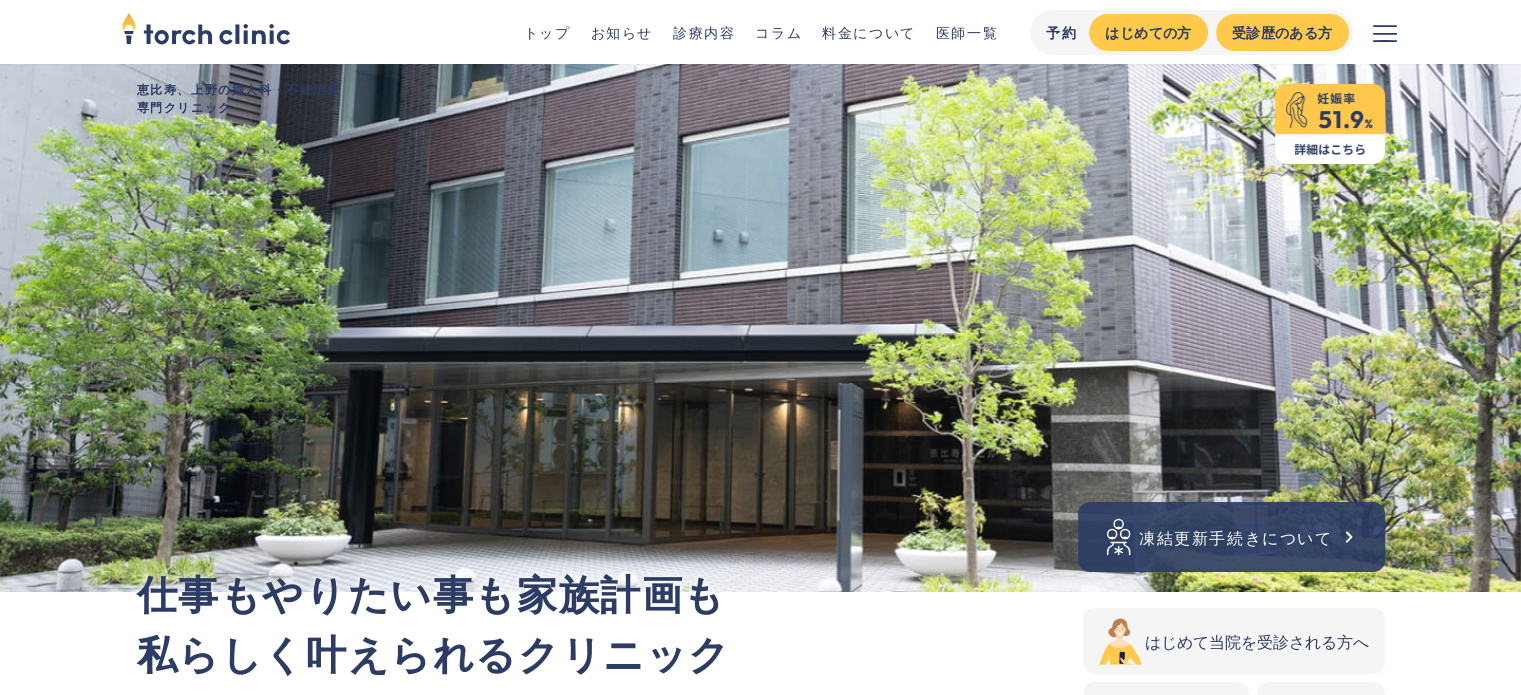 click on "凍結更新手続きについて" at bounding box center [1236, 537] 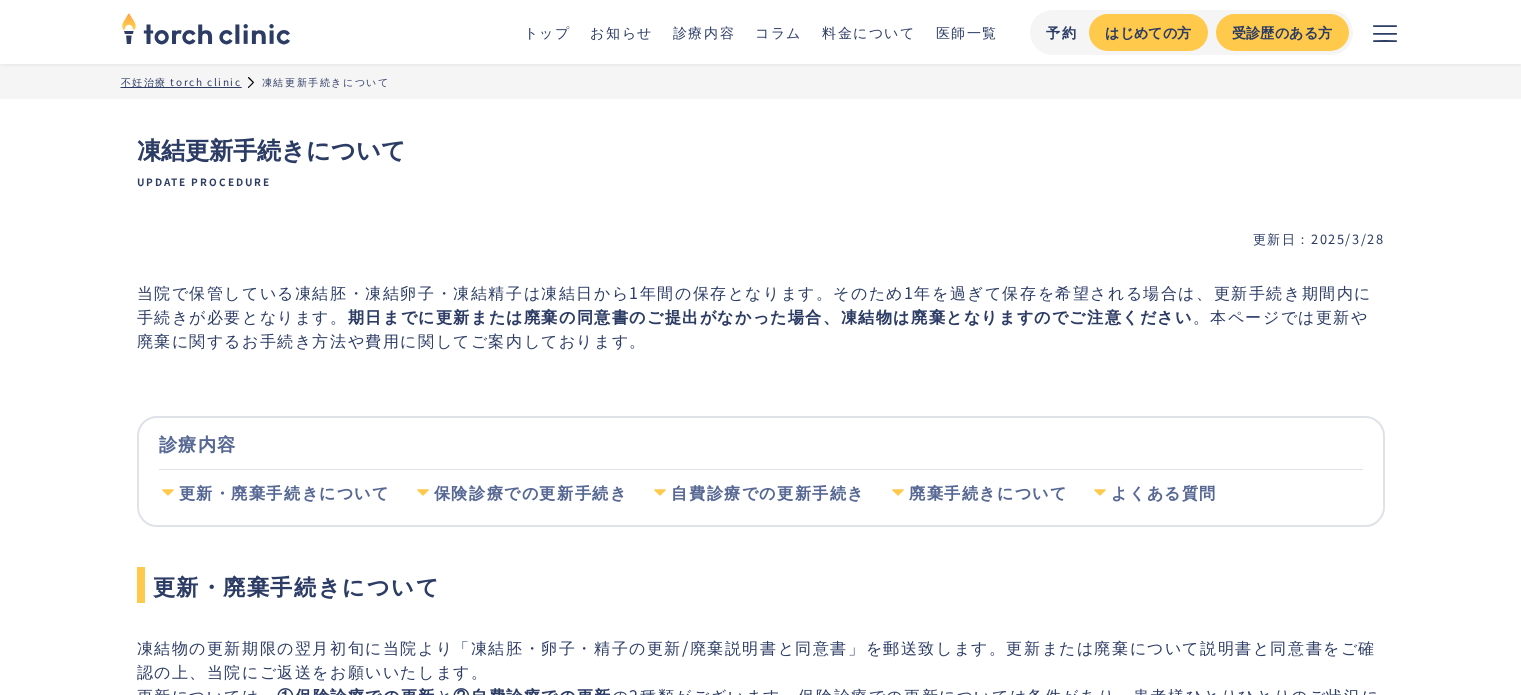 scroll, scrollTop: 0, scrollLeft: 0, axis: both 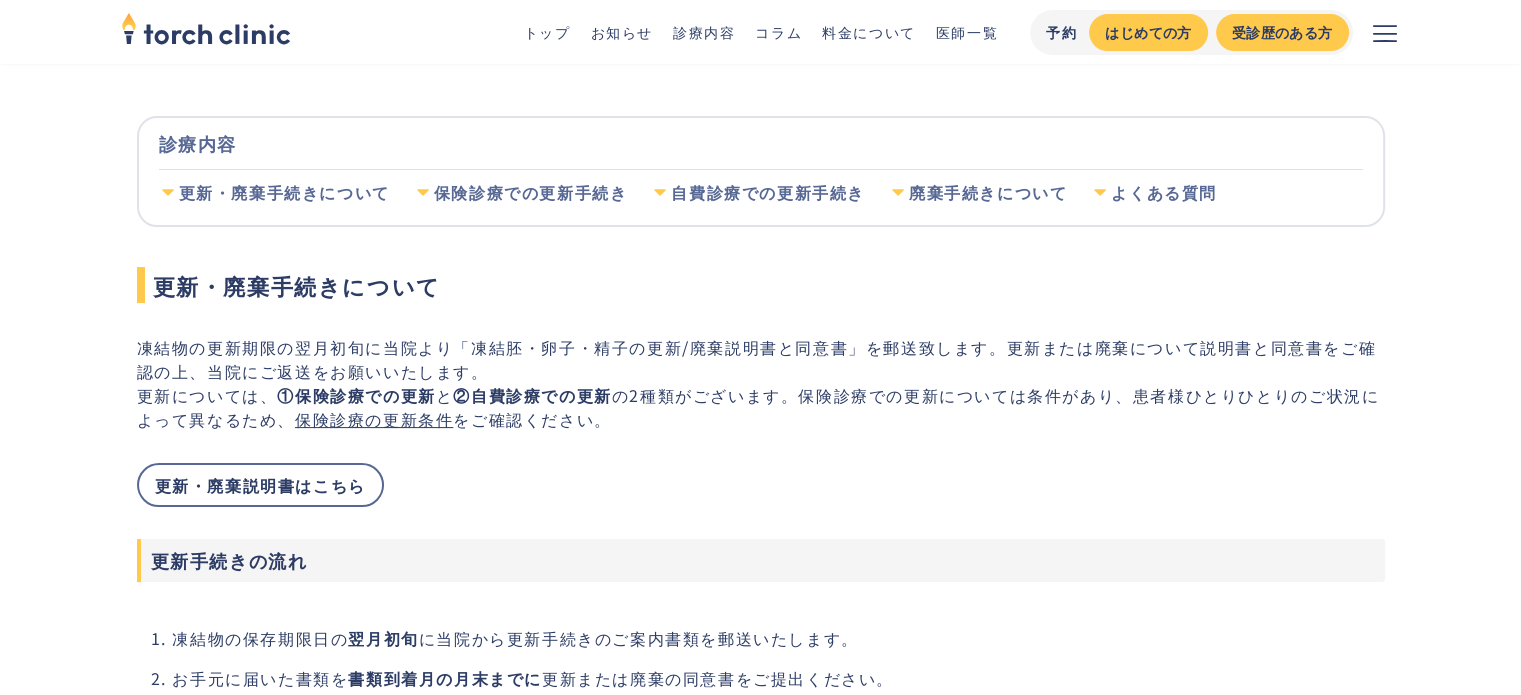 click on "更新・廃棄説明書はこちら" at bounding box center (260, 485) 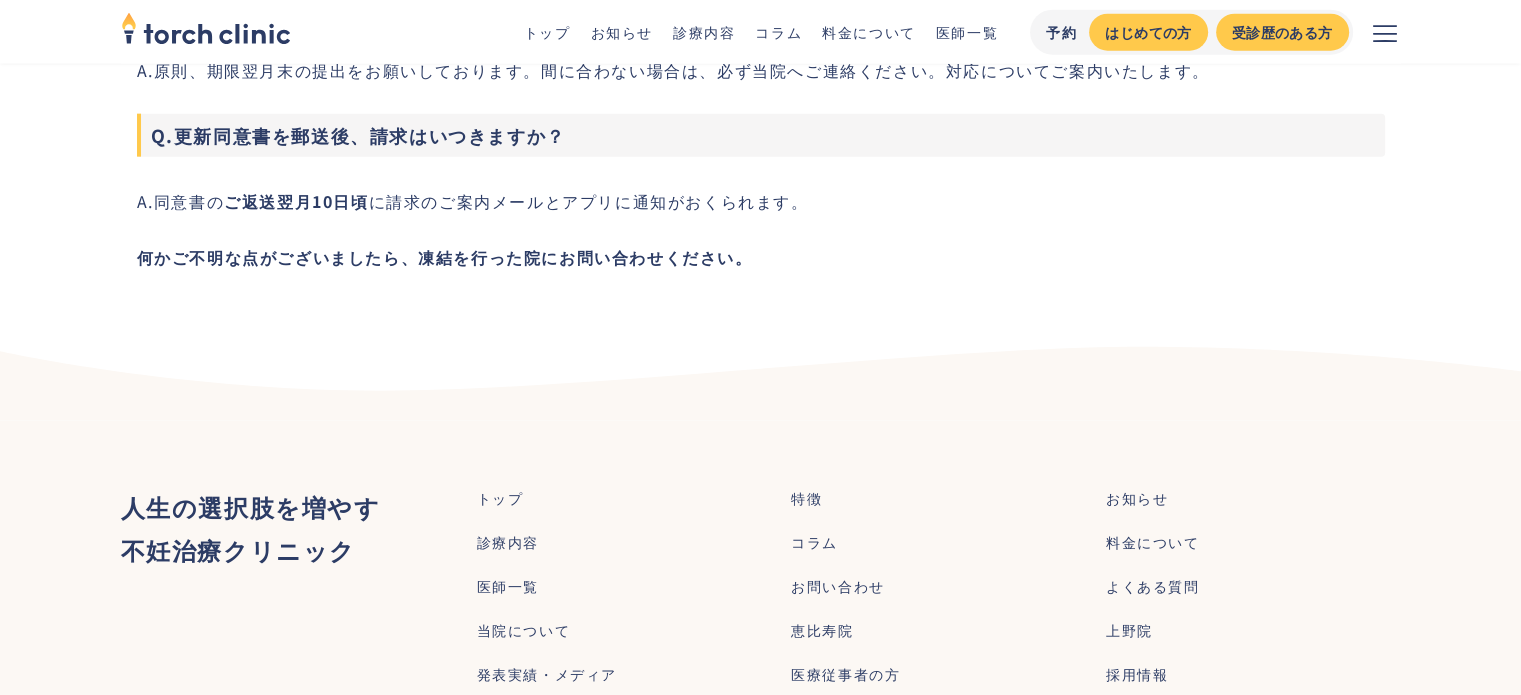 scroll, scrollTop: 5000, scrollLeft: 0, axis: vertical 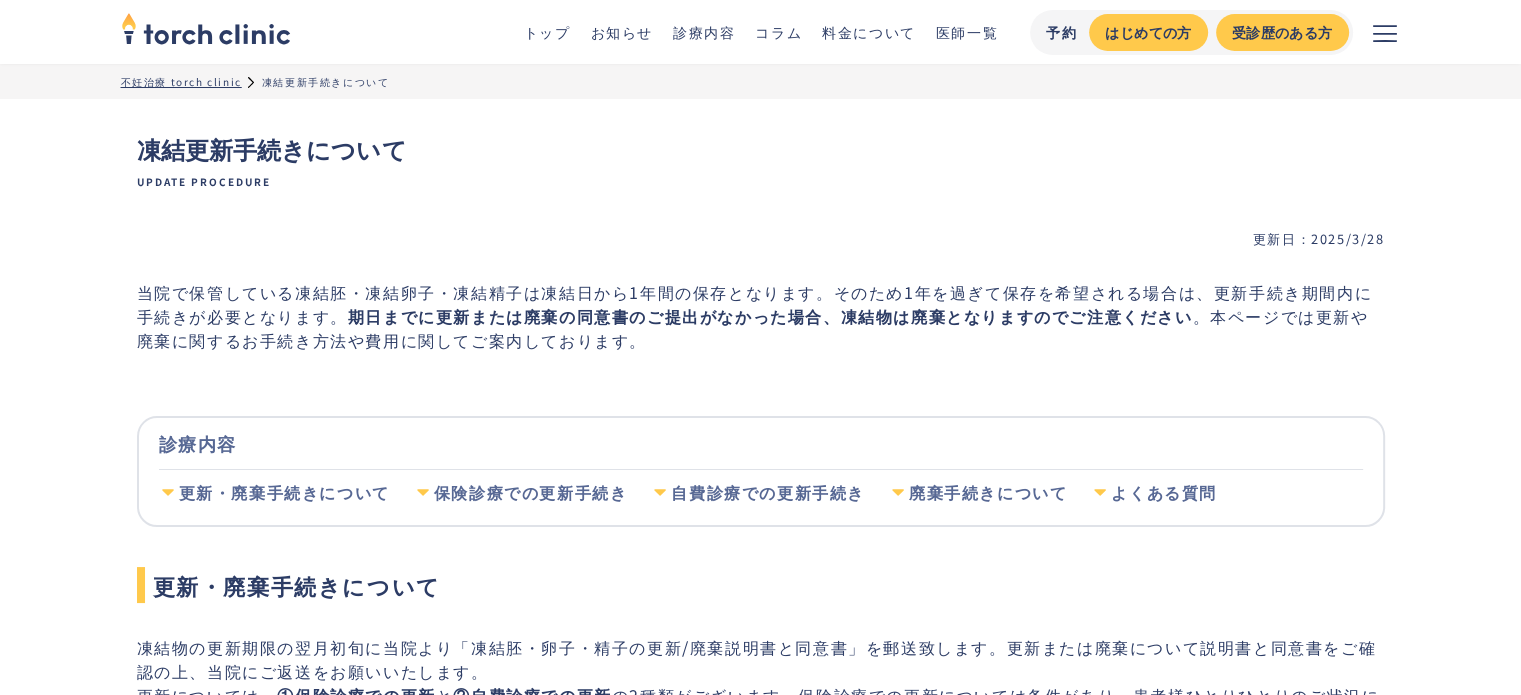 click at bounding box center (1385, 32) 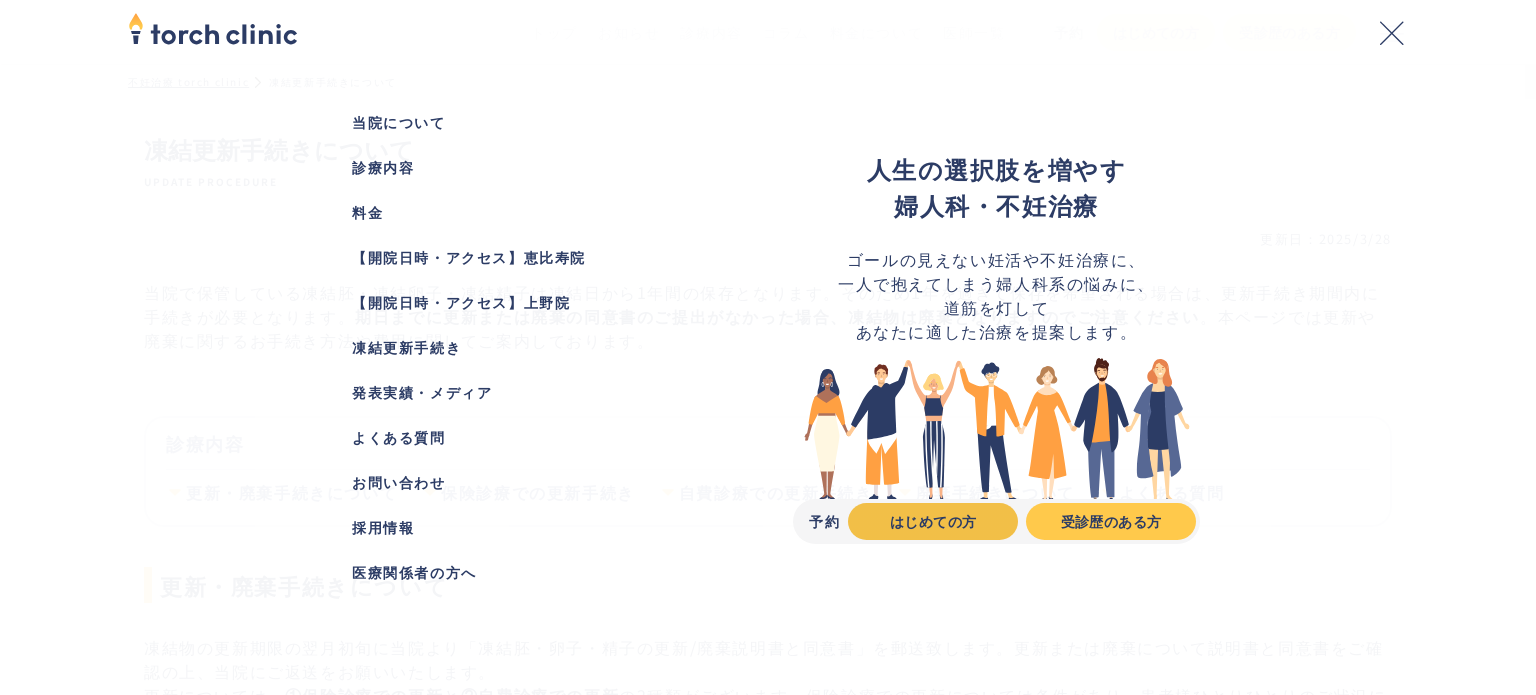 click on "はじめての方" at bounding box center (933, 521) 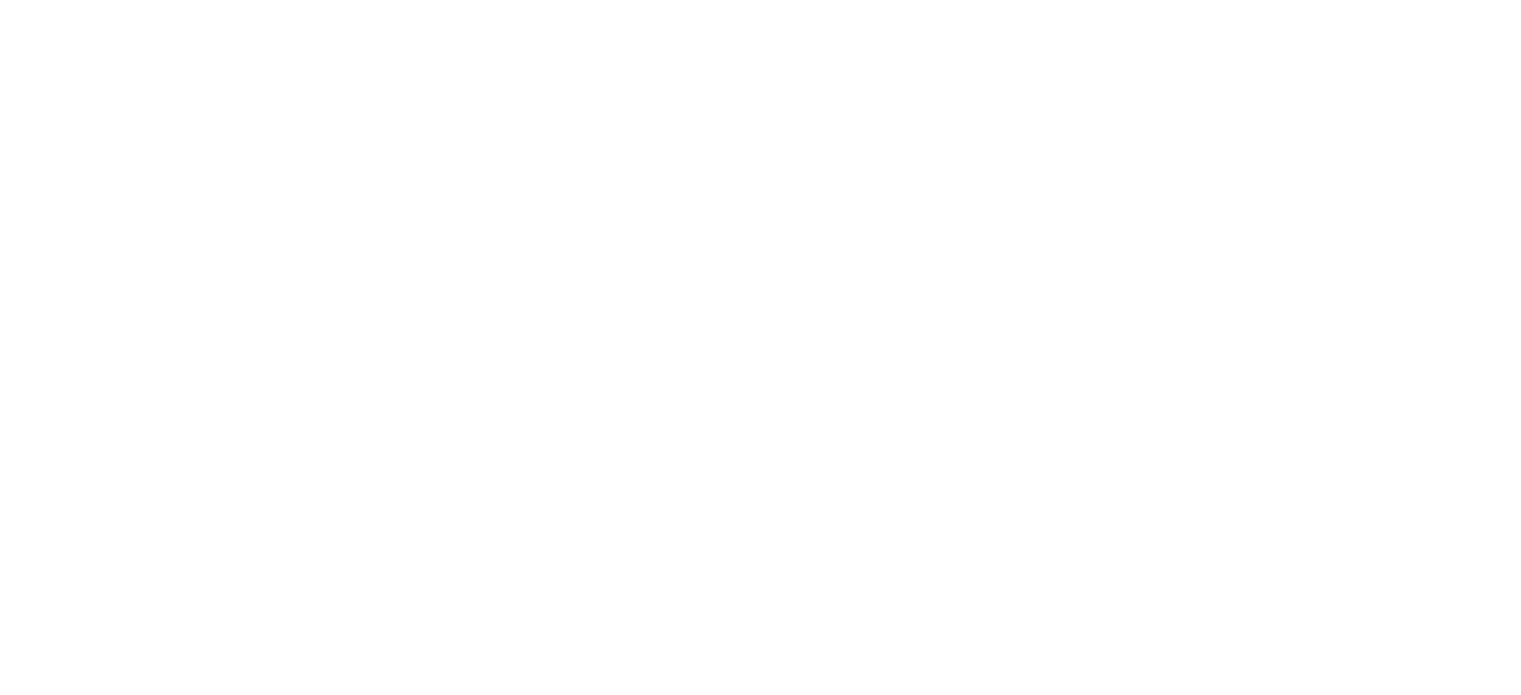 scroll, scrollTop: 0, scrollLeft: 0, axis: both 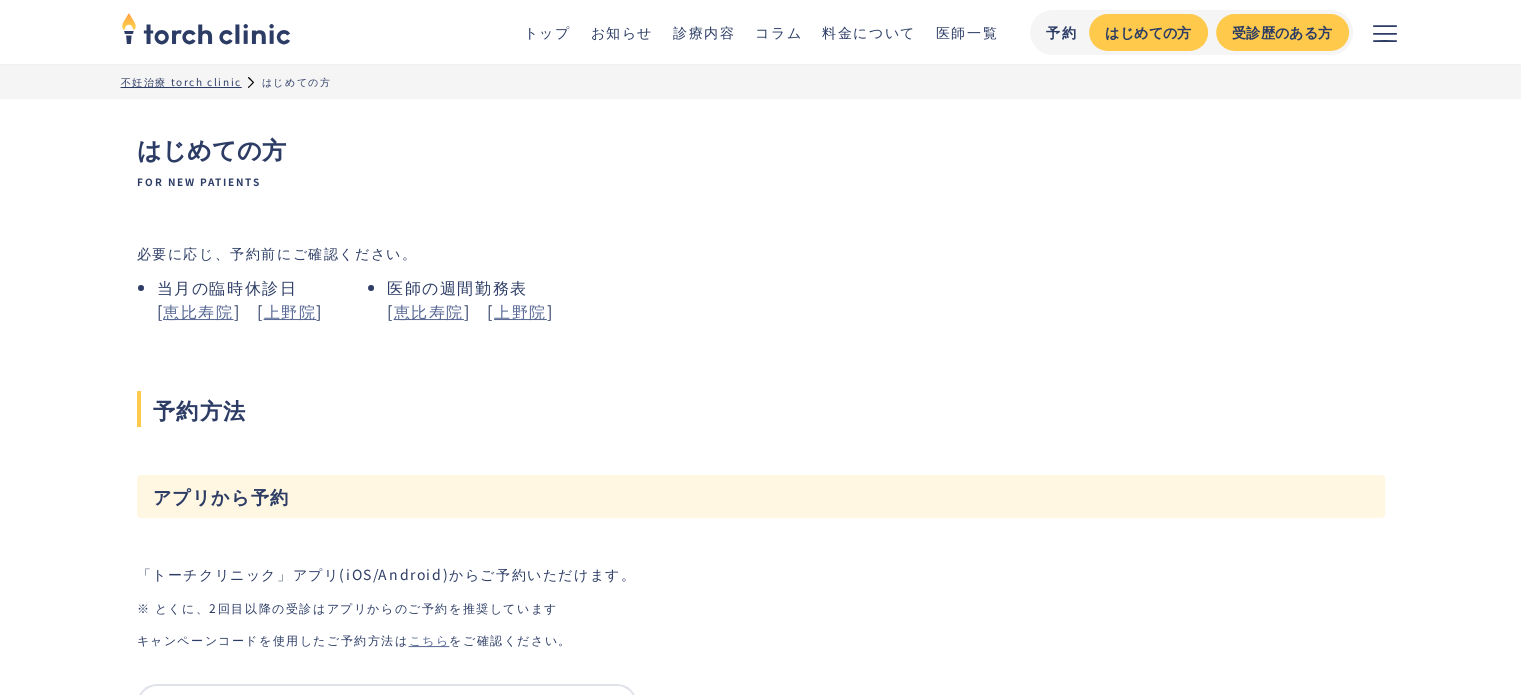 click on "料金について" at bounding box center [869, 32] 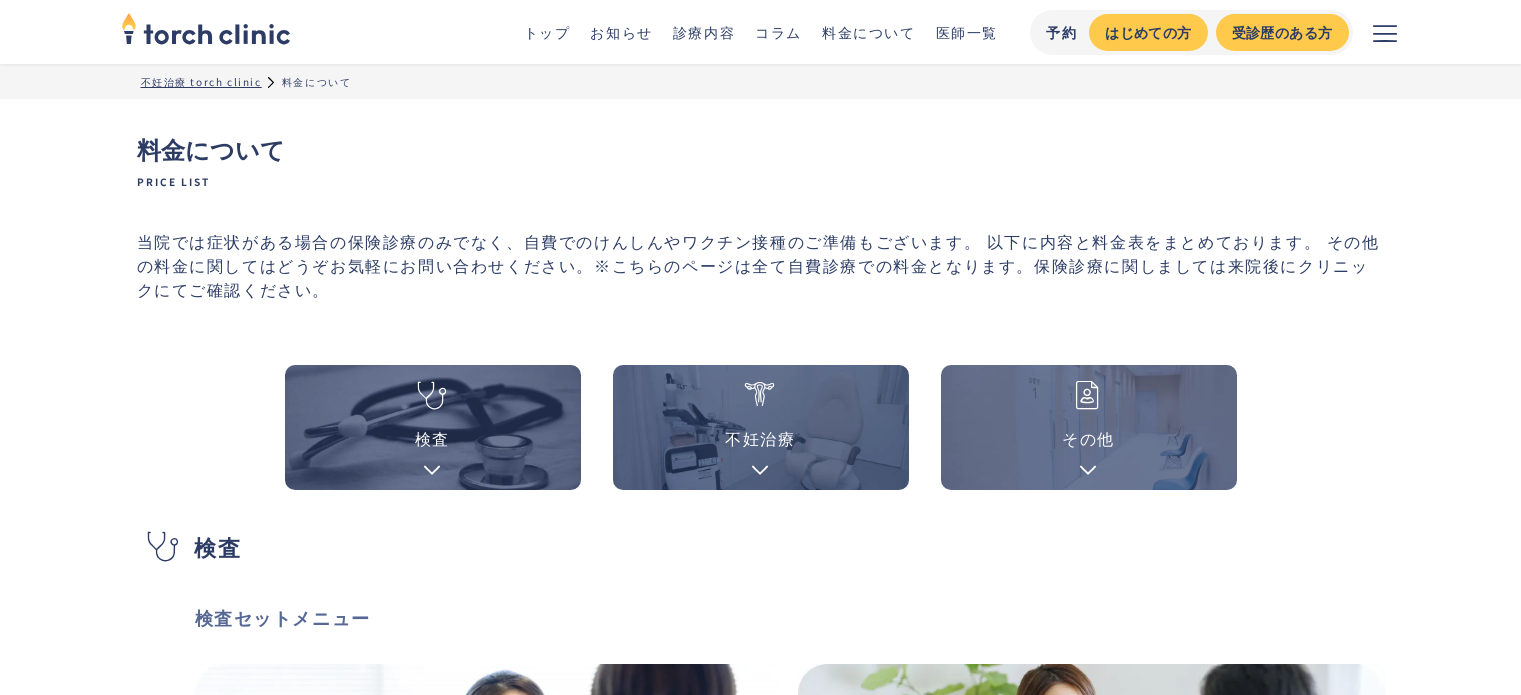 scroll, scrollTop: 0, scrollLeft: 0, axis: both 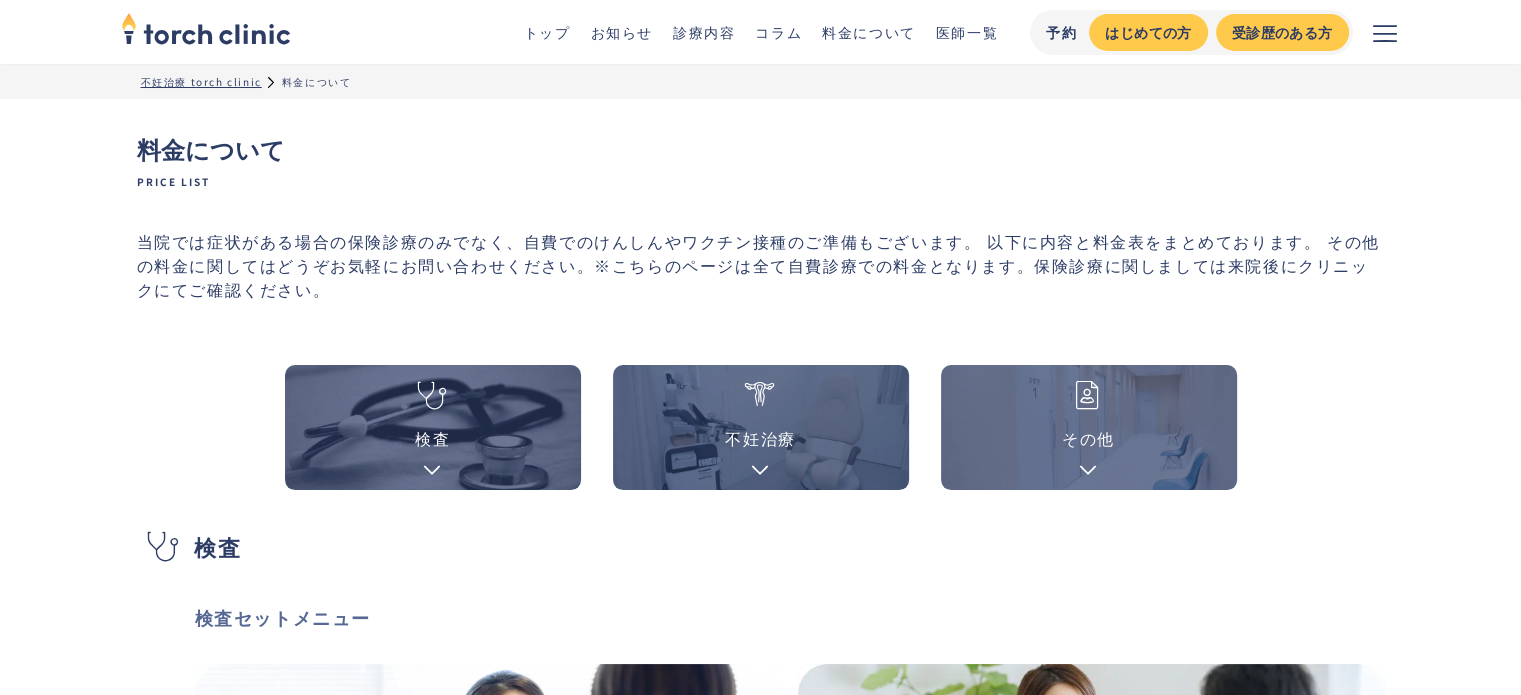 click on "コラム" at bounding box center (778, 32) 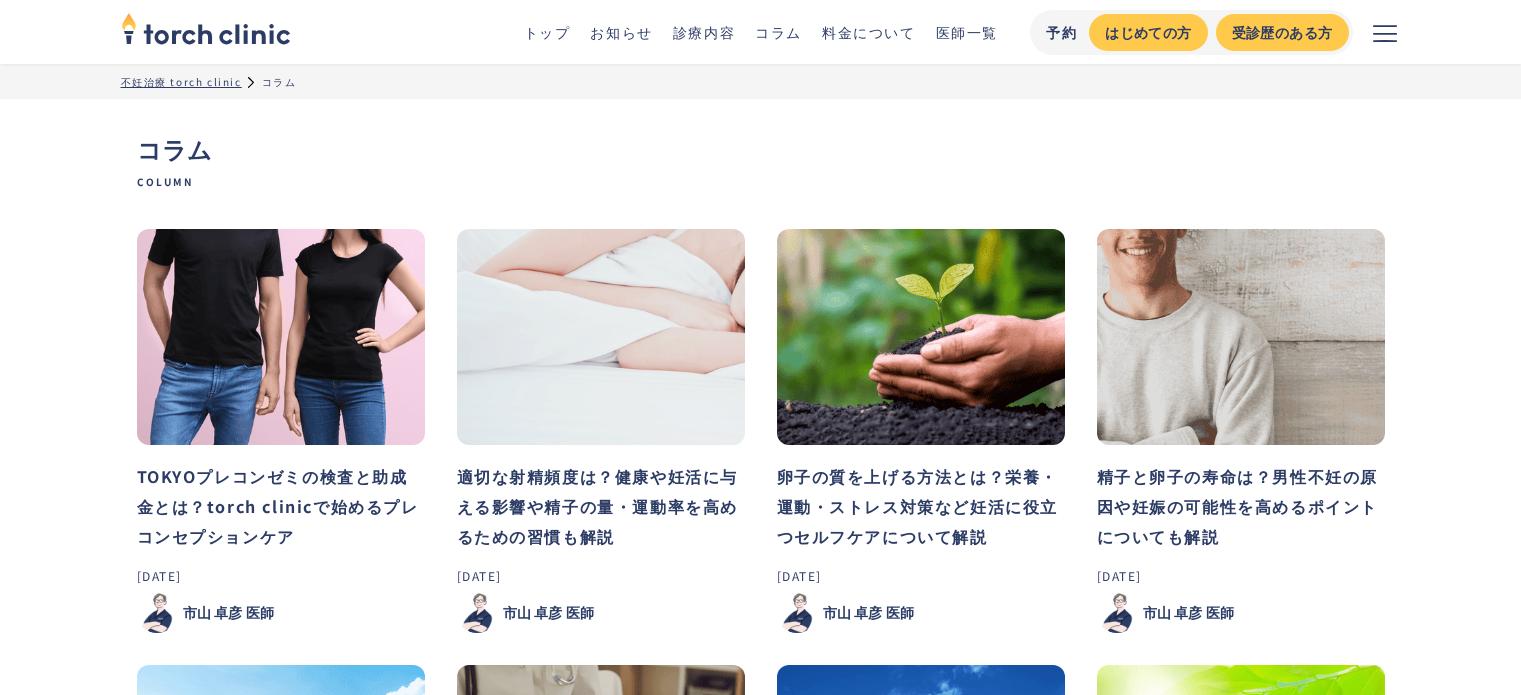 scroll, scrollTop: 0, scrollLeft: 0, axis: both 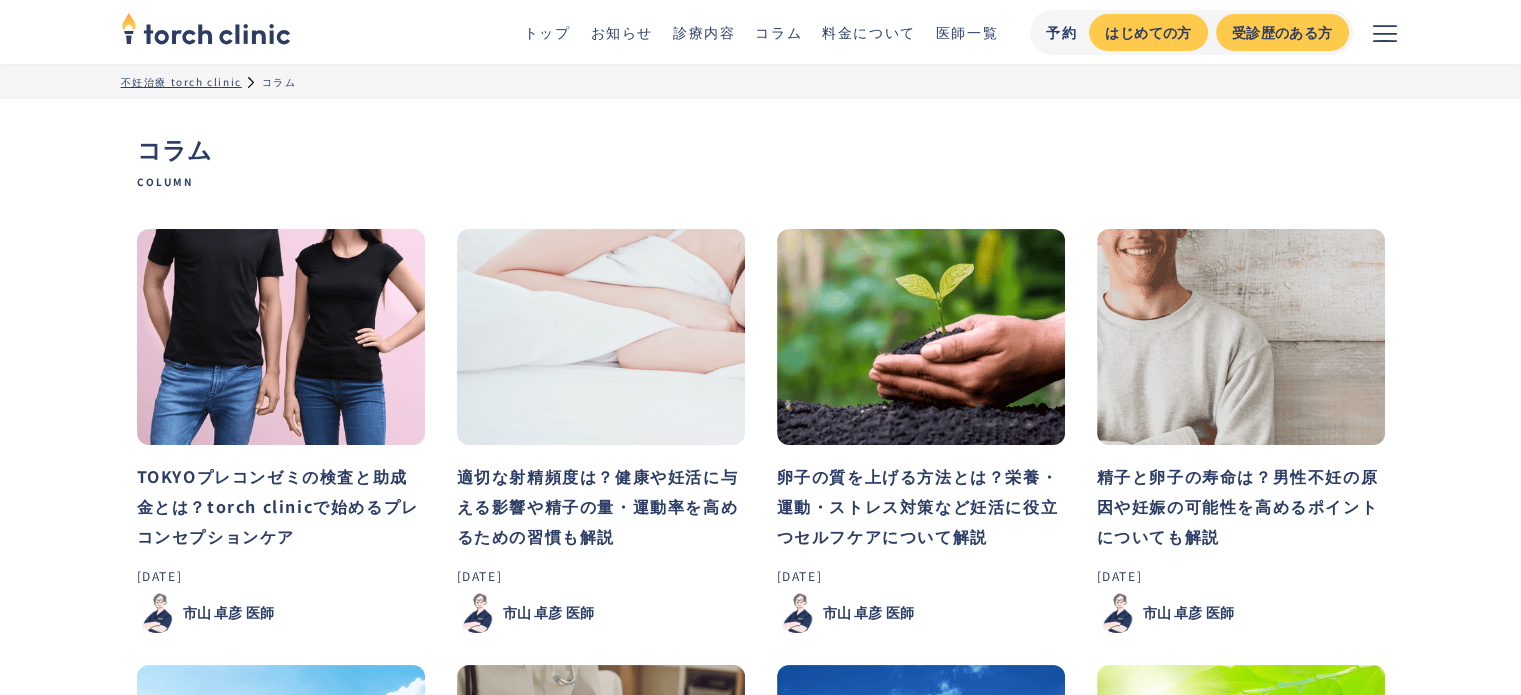 click on "TOKYOプレコンゼミの検査と助成金とは？torch clinicで始めるプレコンセプションケア" at bounding box center (281, 506) 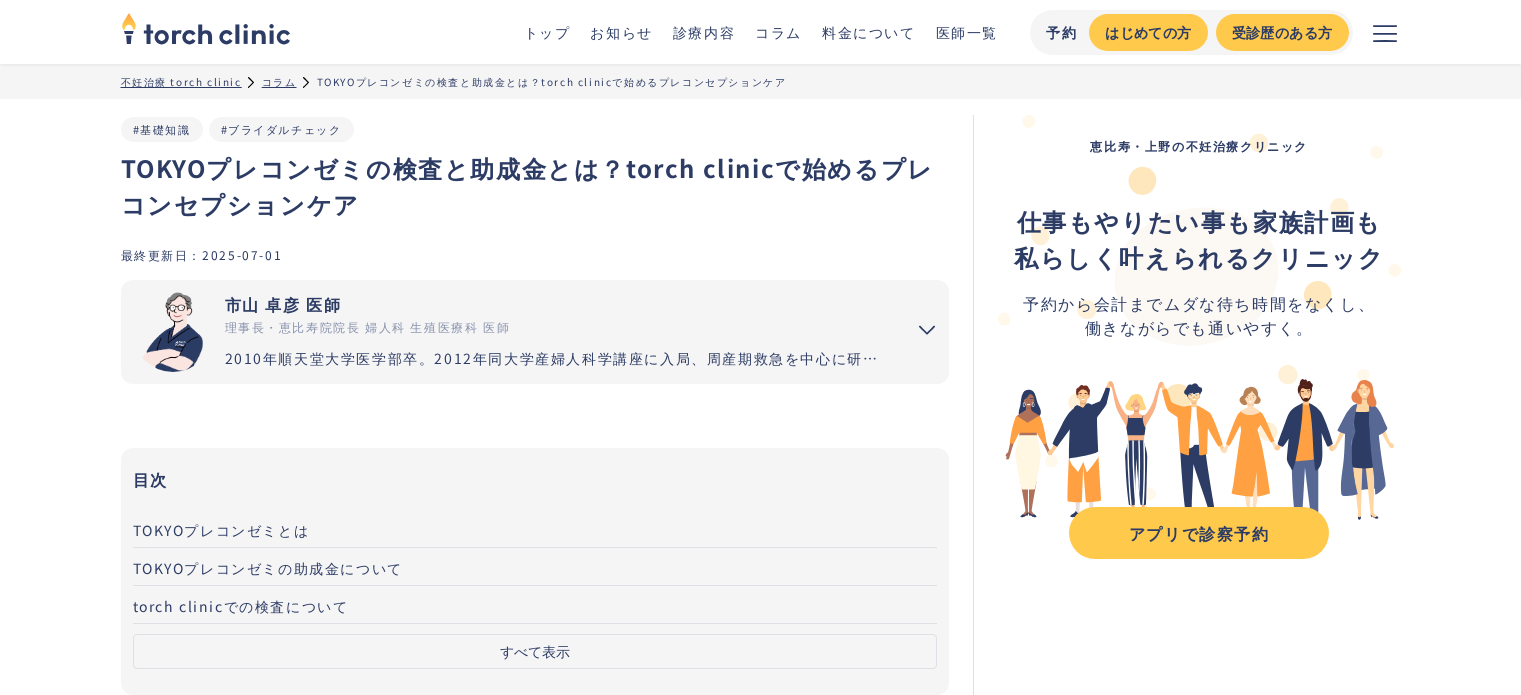 scroll, scrollTop: 125, scrollLeft: 0, axis: vertical 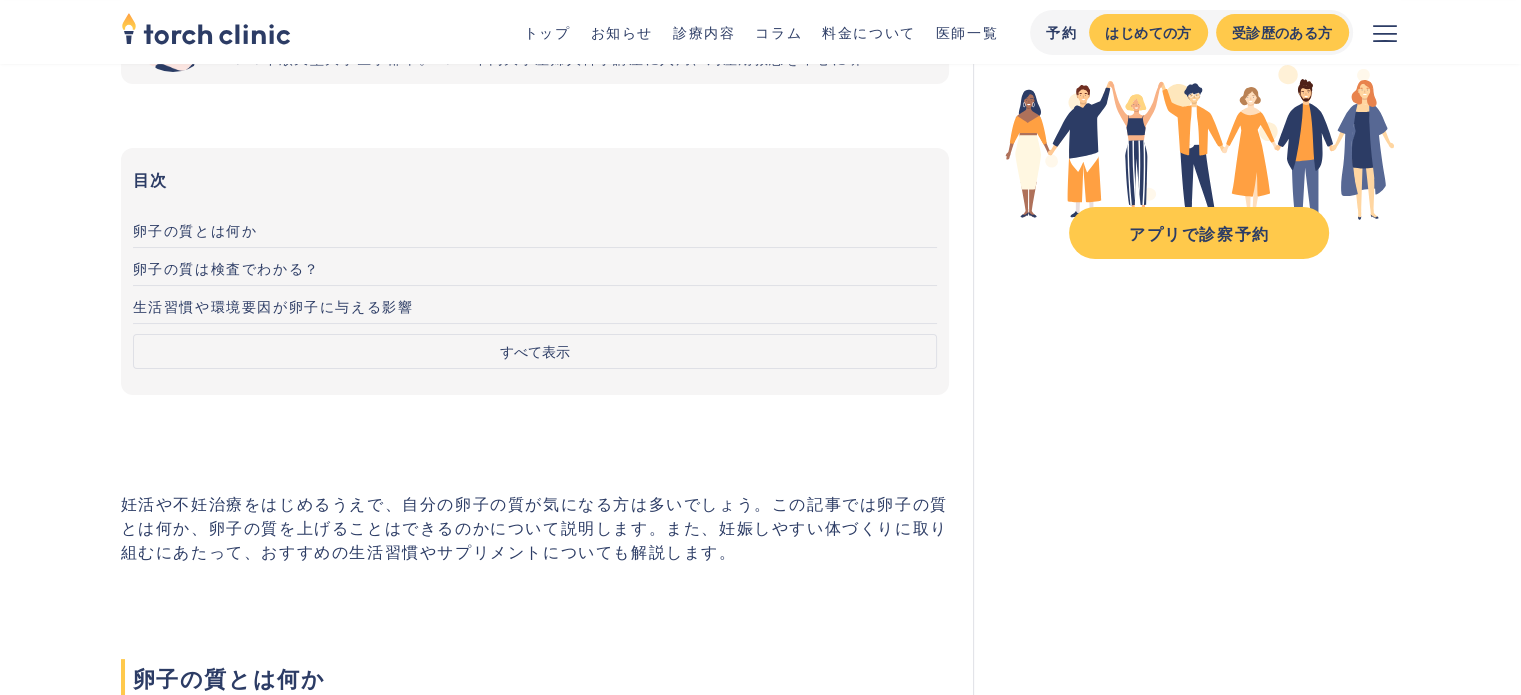 click on "すべて表示" at bounding box center (535, 351) 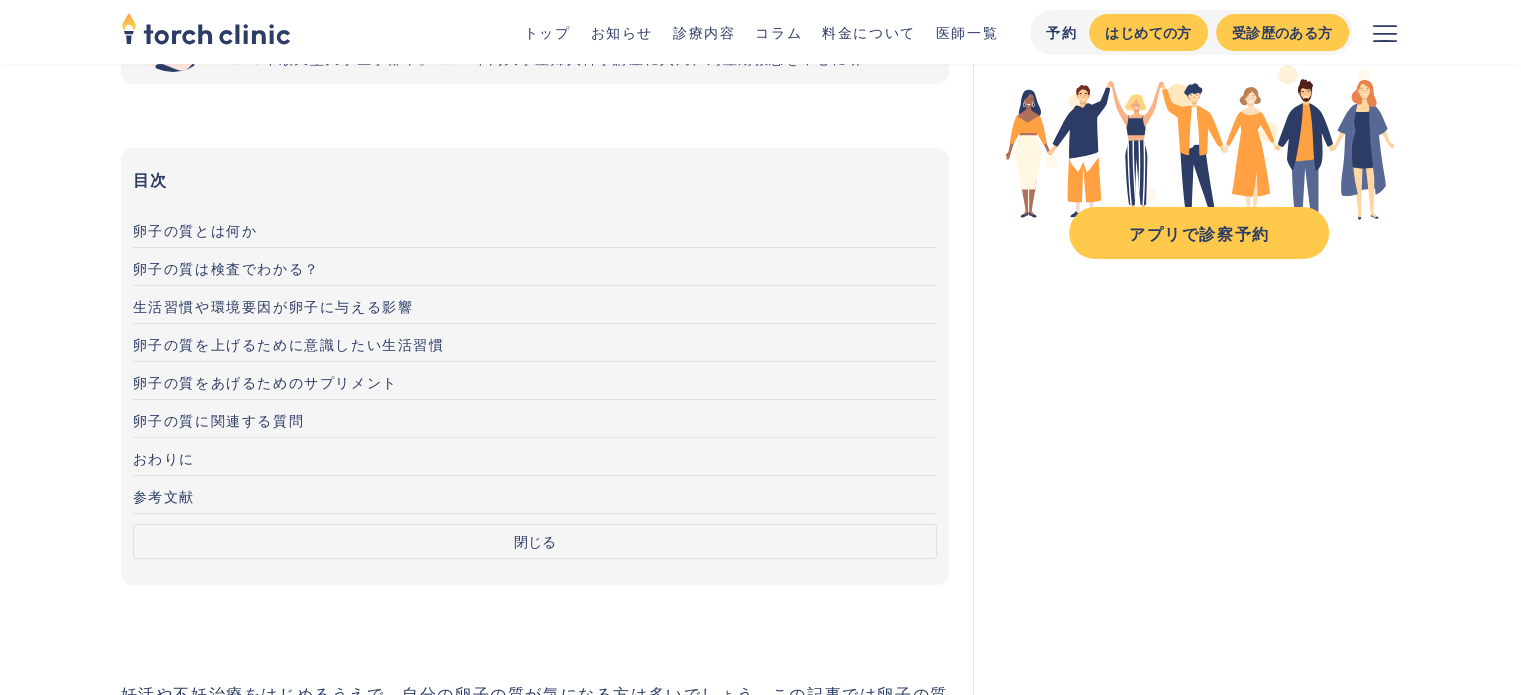 click on "閉じる" at bounding box center [535, 541] 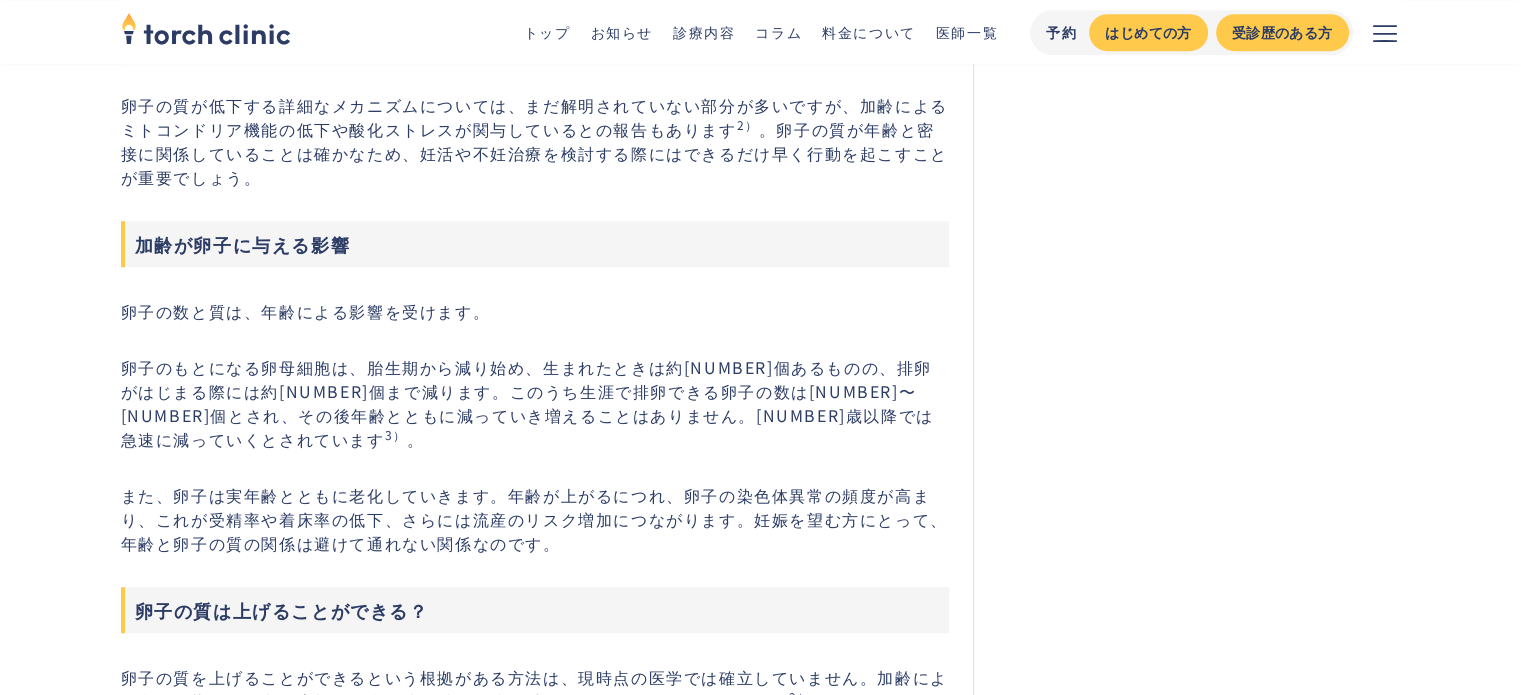 scroll, scrollTop: 1400, scrollLeft: 0, axis: vertical 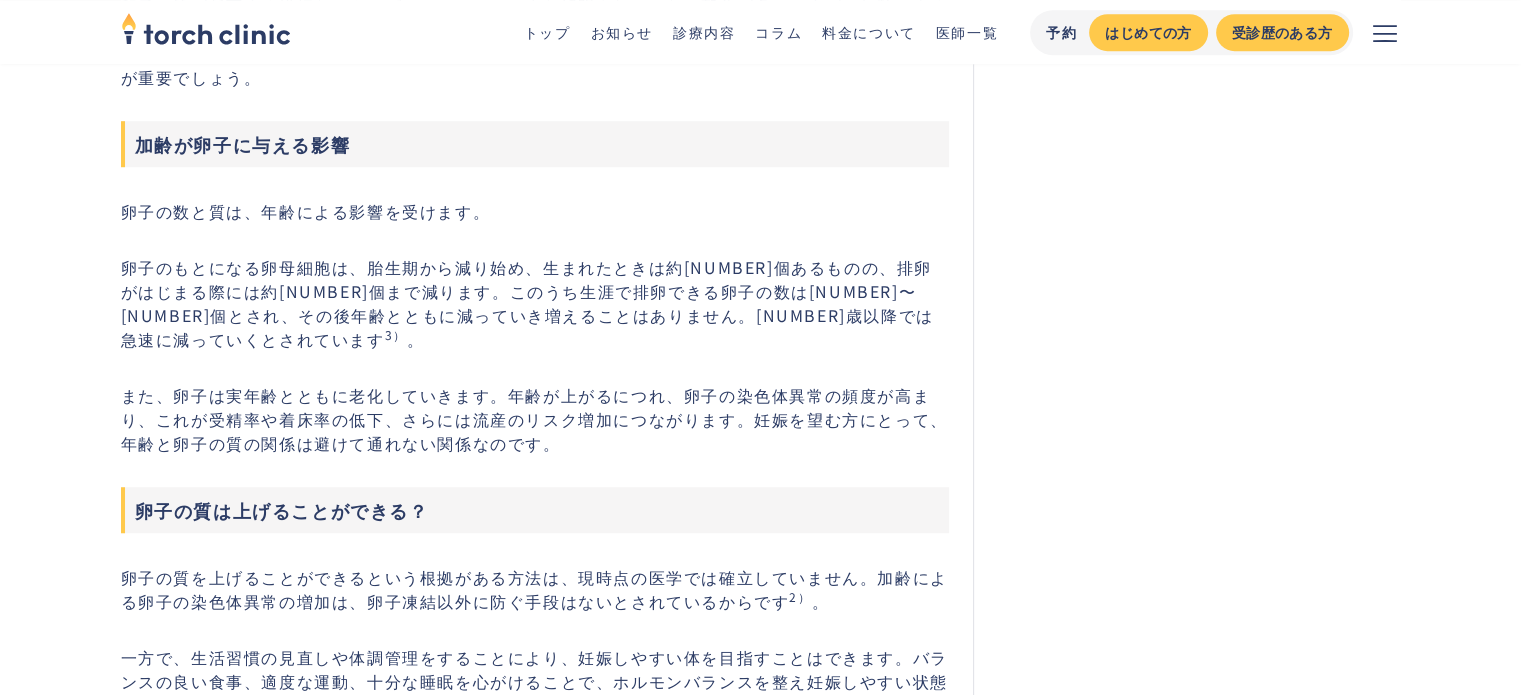 click on "妊活や不妊治療をはじめるうえで、自分の卵子の質が気になる方は多いでしょう。この記事では卵子の質とは何か、卵子の質を上げることはできるのかについて説明します。また、妊娠しやすい体づくりに取り組むにあたって、おすすめの生活習慣やサプリメントについても解説します。 卵子の質とは何か 卵子の質とは、一般的に卵子が成熟し、受精やその後の細胞分裂を順調に進められる力を指します。成熟していない未熟な卵子や変性卵子（細胞の質が悪く、受精する力を持たない卵子）は受精できません。また受精できたとしても、卵子に染色体異常があれば細胞分裂が途中で止まってしまうことがあります。 卵子の質は一般的に年齢とともに低下していくとされています [NUMBER] 卵子の質が低下する原因とは？ [NUMBER] 加齢が卵子に与える影響 [NUMBER] 。 [NUMBER] 。" at bounding box center [535, 4093] 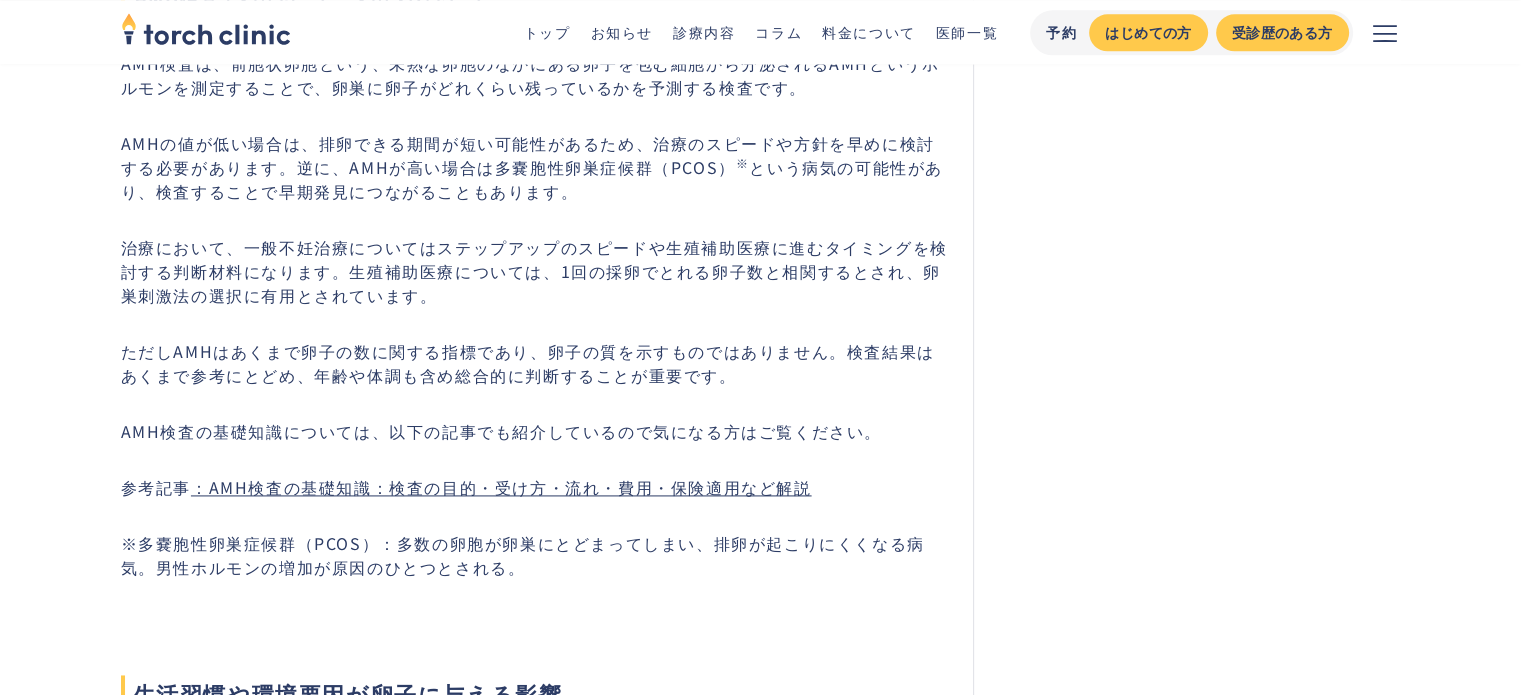 scroll, scrollTop: 2200, scrollLeft: 0, axis: vertical 